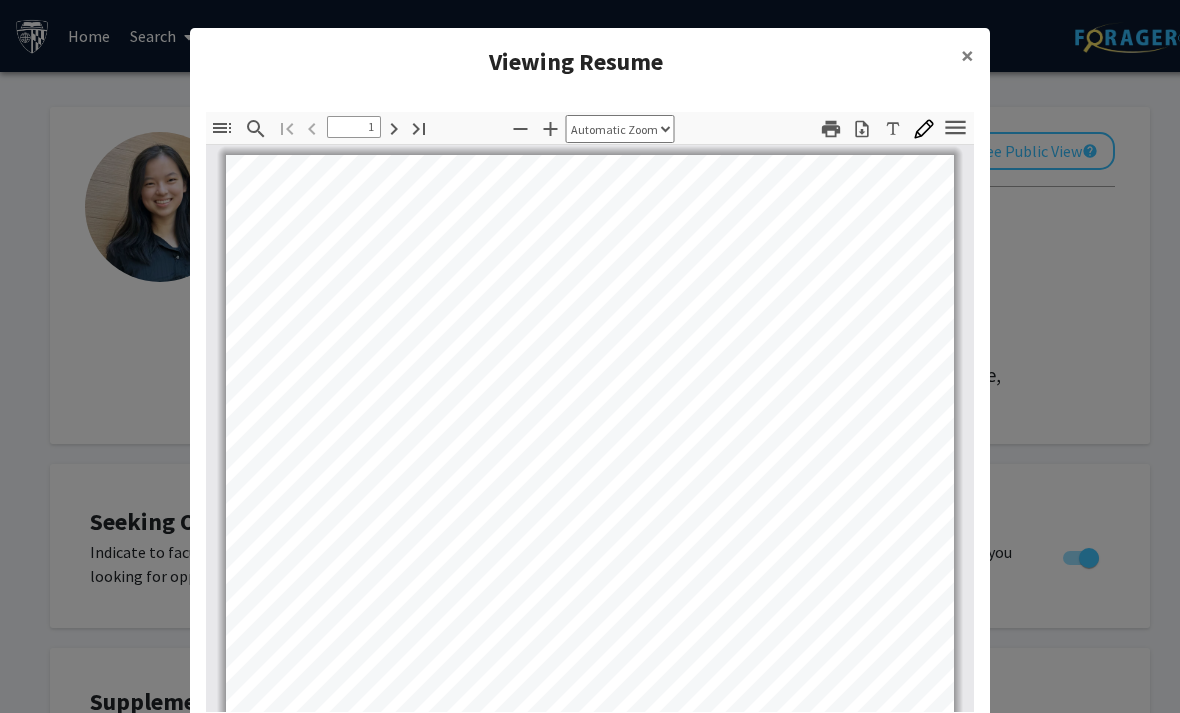 scroll, scrollTop: 483, scrollLeft: 0, axis: vertical 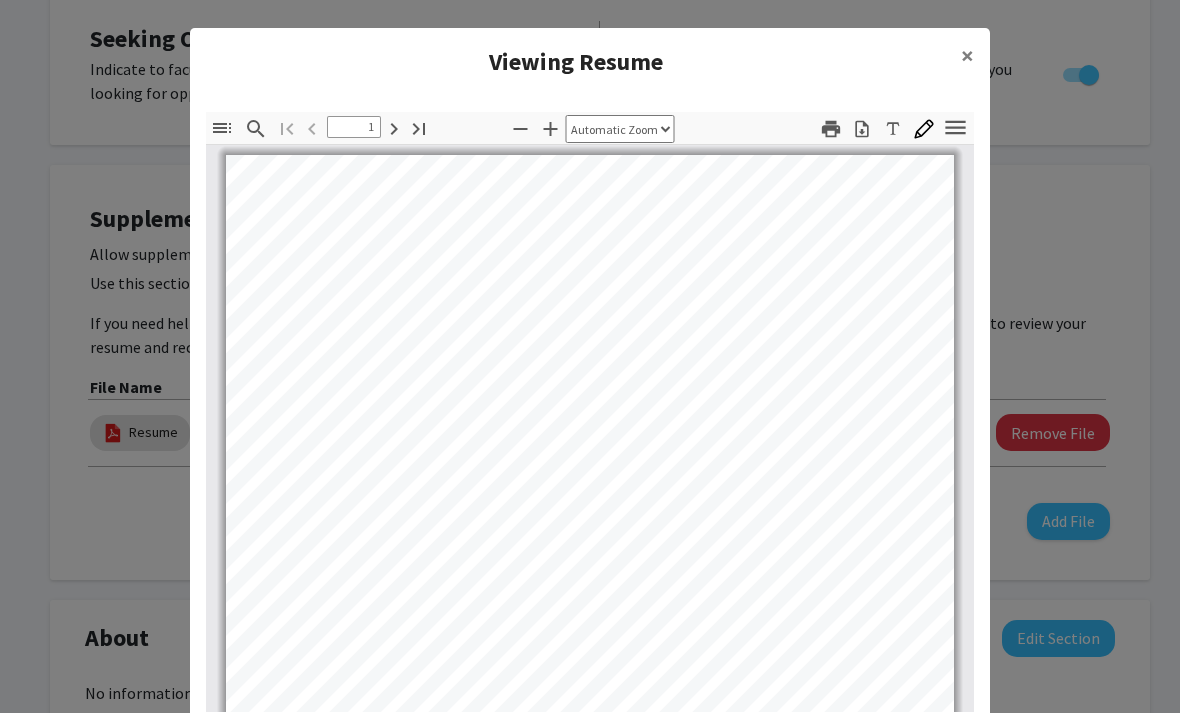 click on "Viewing Resume × Thumbnails Document Outline Attachments Layers Current Outline Item Toggle Sidebar Find Go to First Page Previous 1 of 2 Next Go to Last Page Zoom Out Zoom In Automatic Zoom Actual Size Page Fit Page Width 50% 100% 125% 150% 200% 300% 400% NaN% Hand Tool Text Selection Tool Presentation Mode Open Print Download Text Draw Tools Color #000000 Size Color #000000 Thickness Opacity Presentation Mode Open Print Download Go to First Page Previous Next Go to Last Page Rotate Clockwise Rotate Counterclockwise Text Selection Tool Hand Tool Page Scrolling Vertical Scrolling Horizontal Scrolling Wrapped Scrolling No Spreads Odd Spreads Even Spreads Document Properties… Multiple search terms. Each line is a search term. Previous Next Highlight All Match Case Current page only Pages (e.g. 6-10 or 2,4) Whole Words multiple search terms separated by word boundaries Ignore accents and diacritics Fuzzy search Activities Robotics (10 - 12) Computer - aided design member • Led robotics - • Violin -" 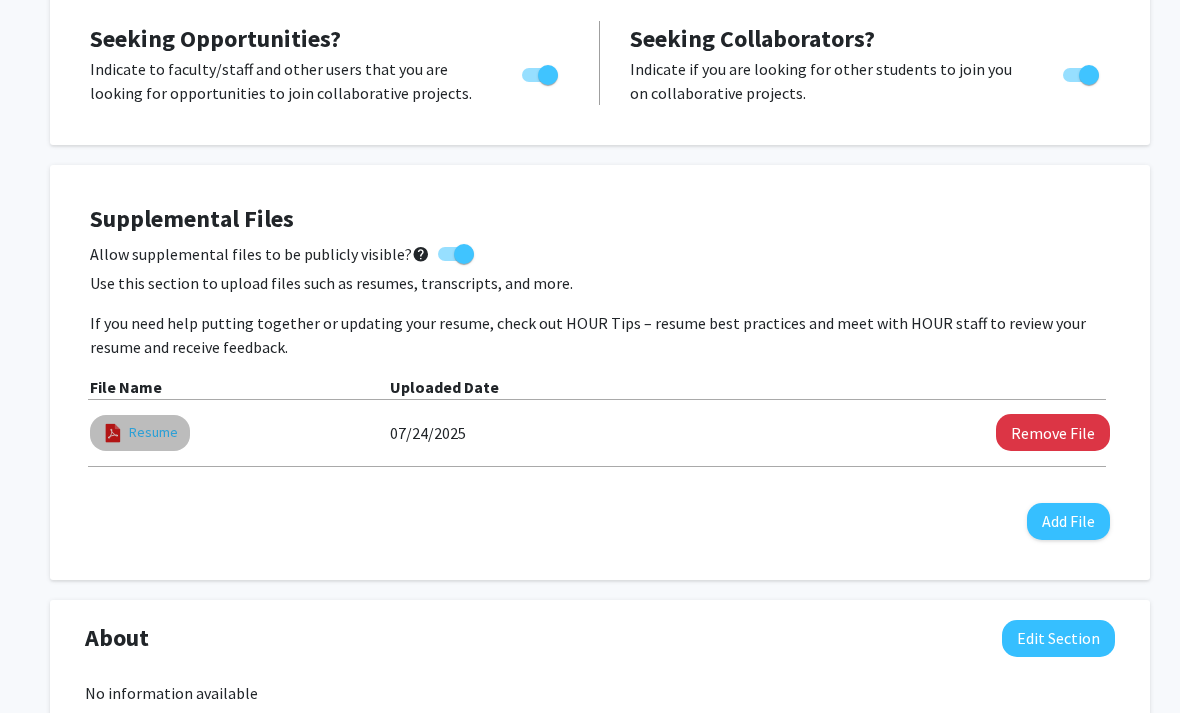 click on "Resume" at bounding box center [153, 432] 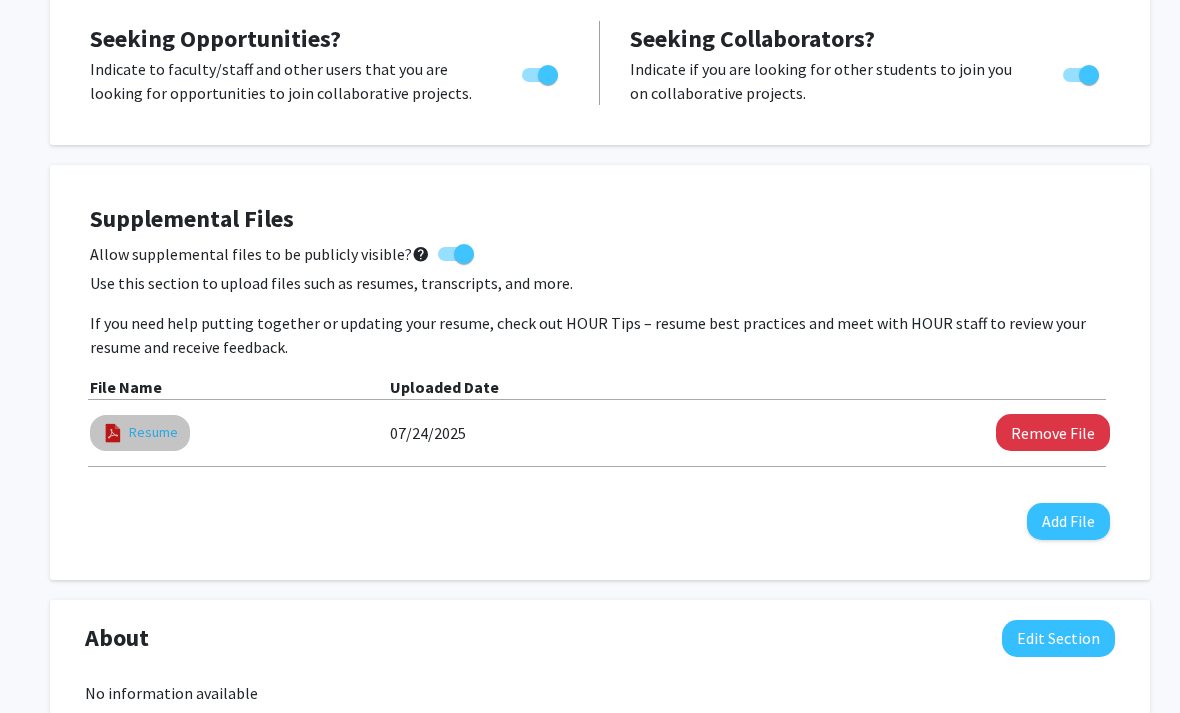 select on "custom" 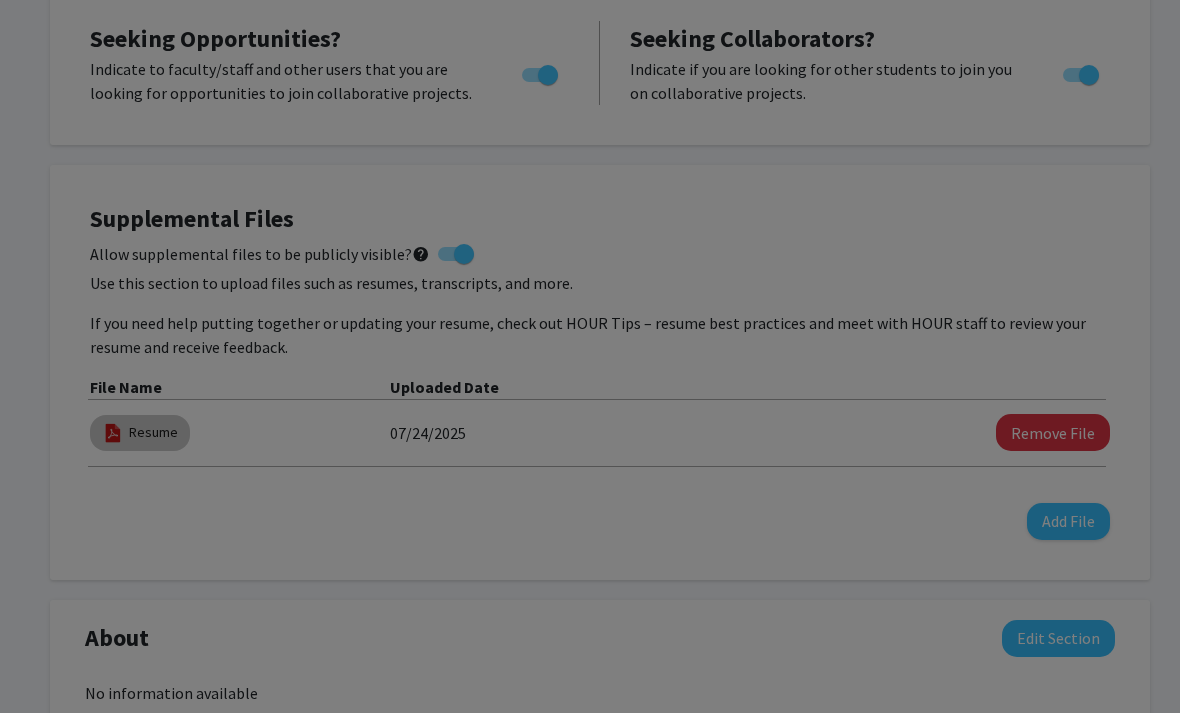 type on "0" 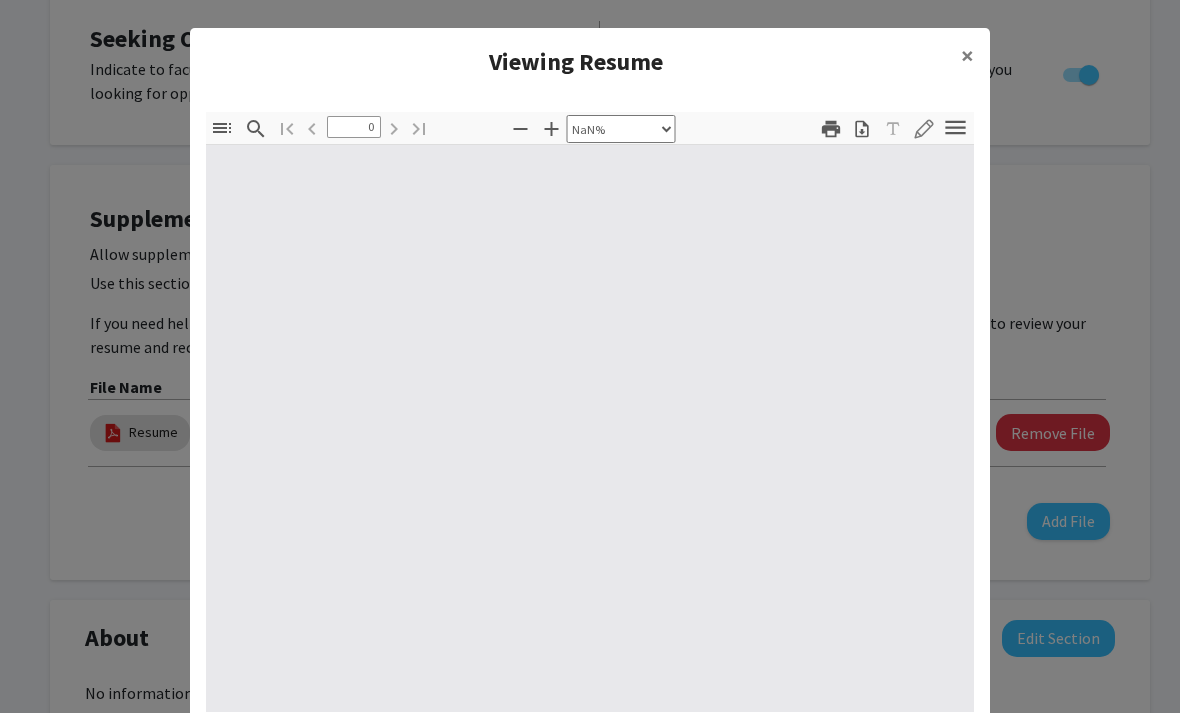 type on "1" 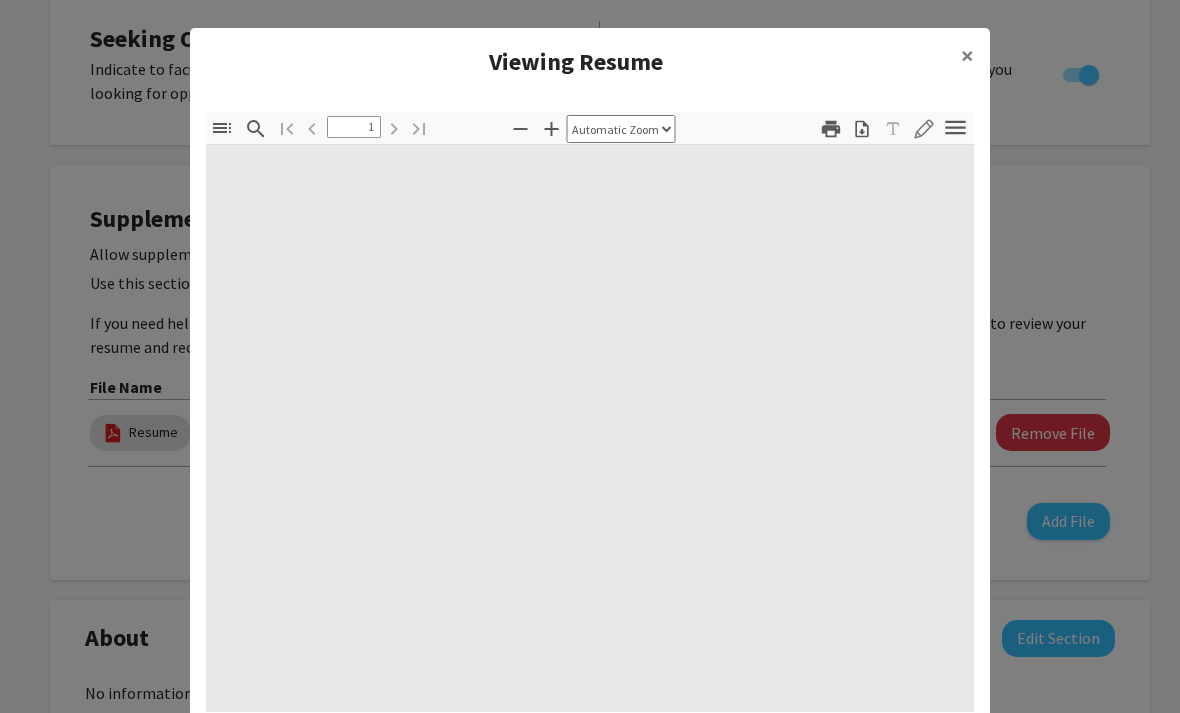 select on "auto" 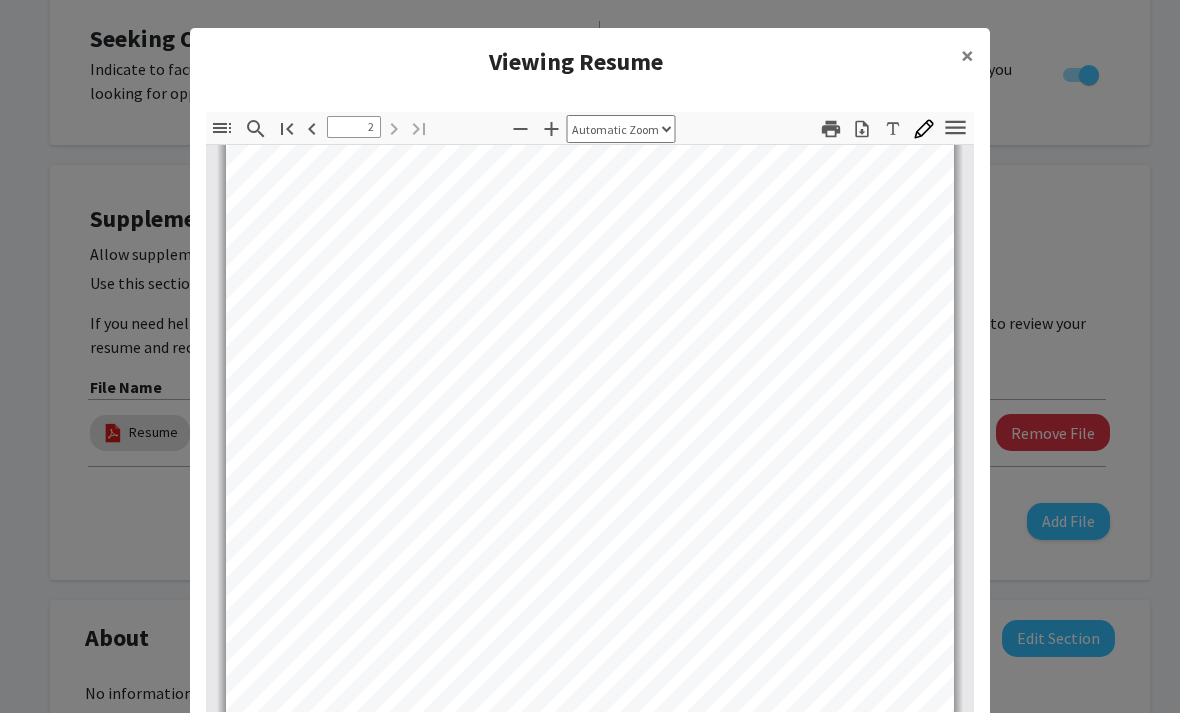 scroll, scrollTop: 1067, scrollLeft: 0, axis: vertical 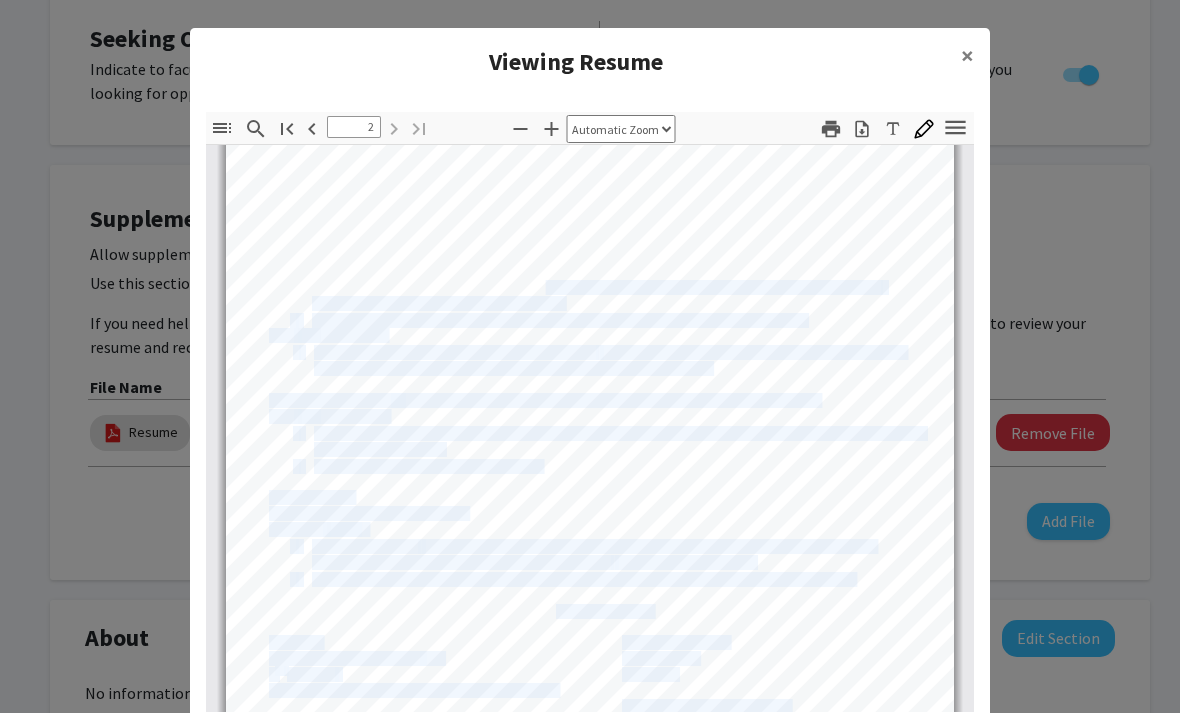 drag, startPoint x: 311, startPoint y: 292, endPoint x: 541, endPoint y: 292, distance: 230 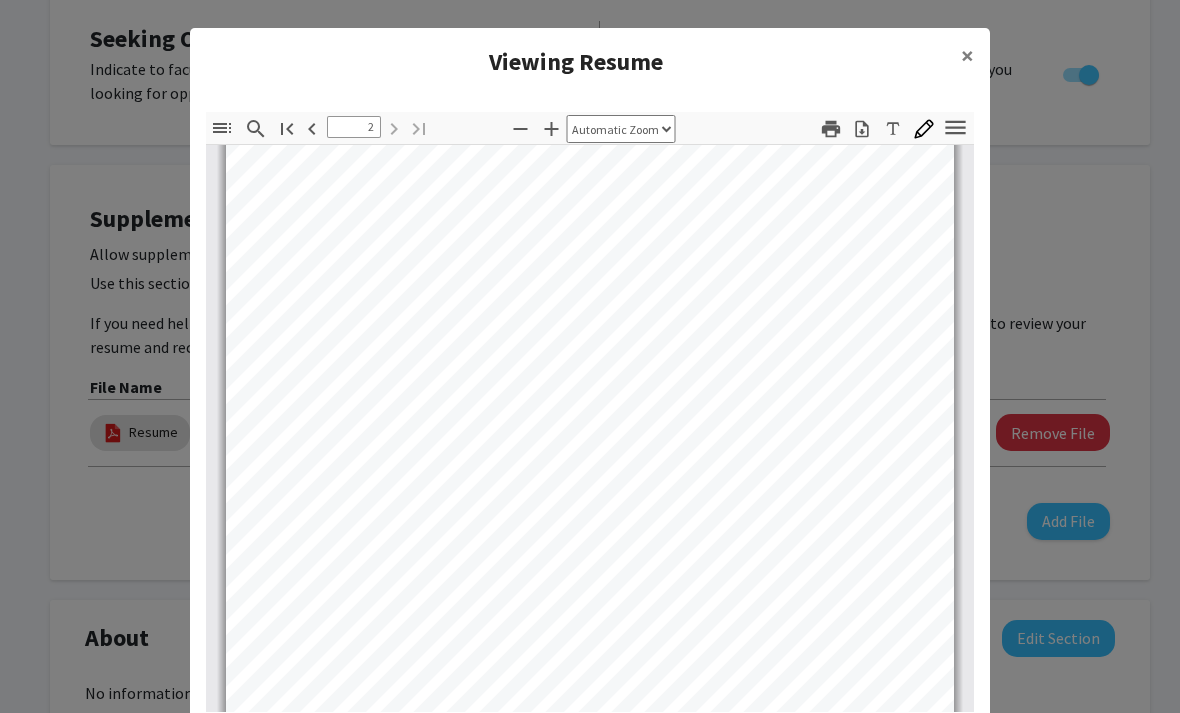 click on "remodeling factor (NURF) in cancer progression" at bounding box center (438, 303) 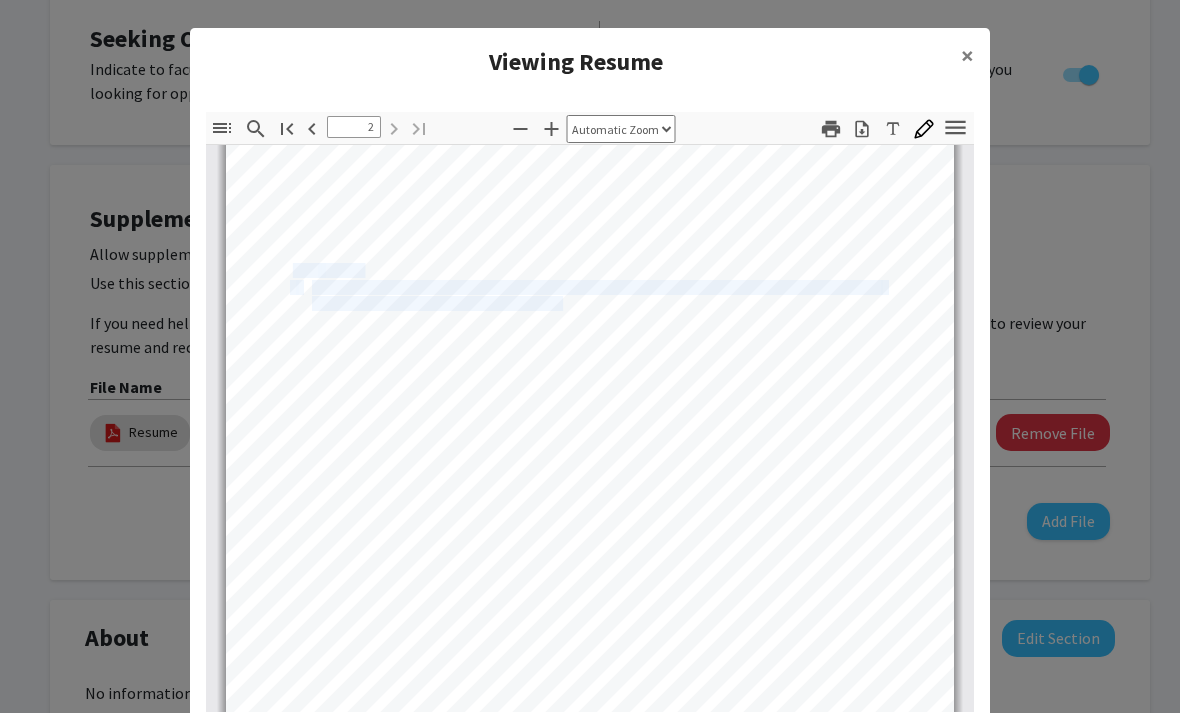 drag, startPoint x: 563, startPoint y: 299, endPoint x: 321, endPoint y: 290, distance: 242.1673 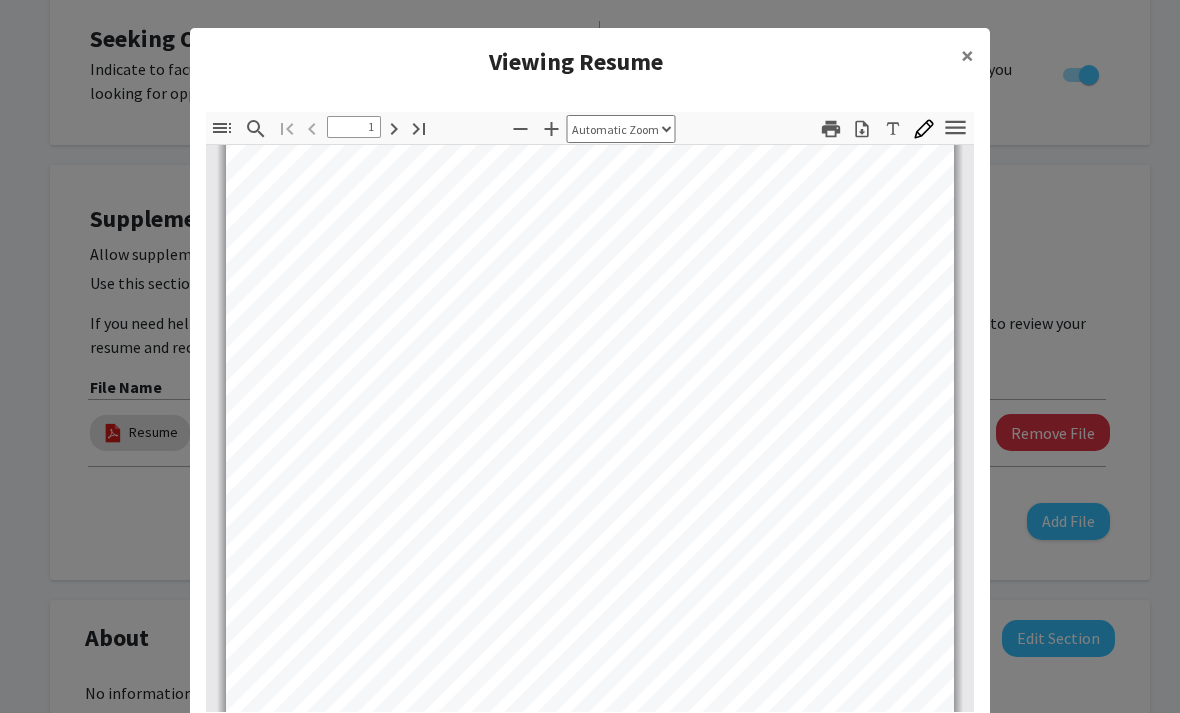 scroll, scrollTop: 241, scrollLeft: 0, axis: vertical 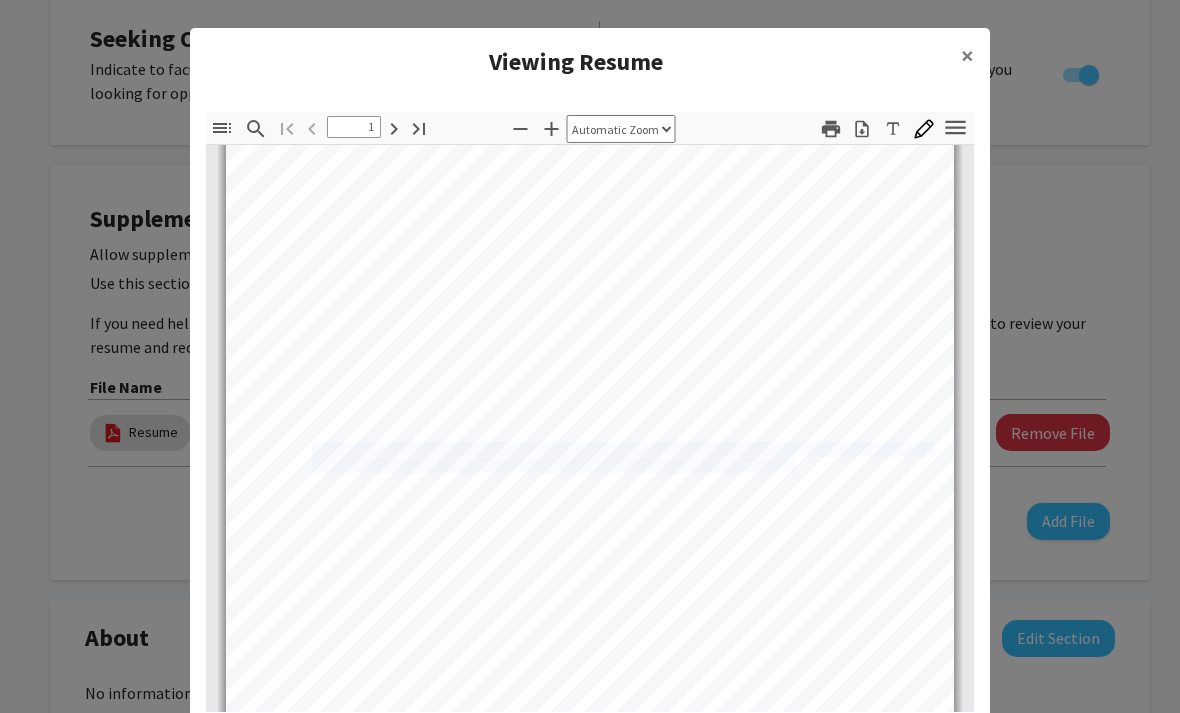 drag, startPoint x: 316, startPoint y: 443, endPoint x: 796, endPoint y: 466, distance: 480.55072 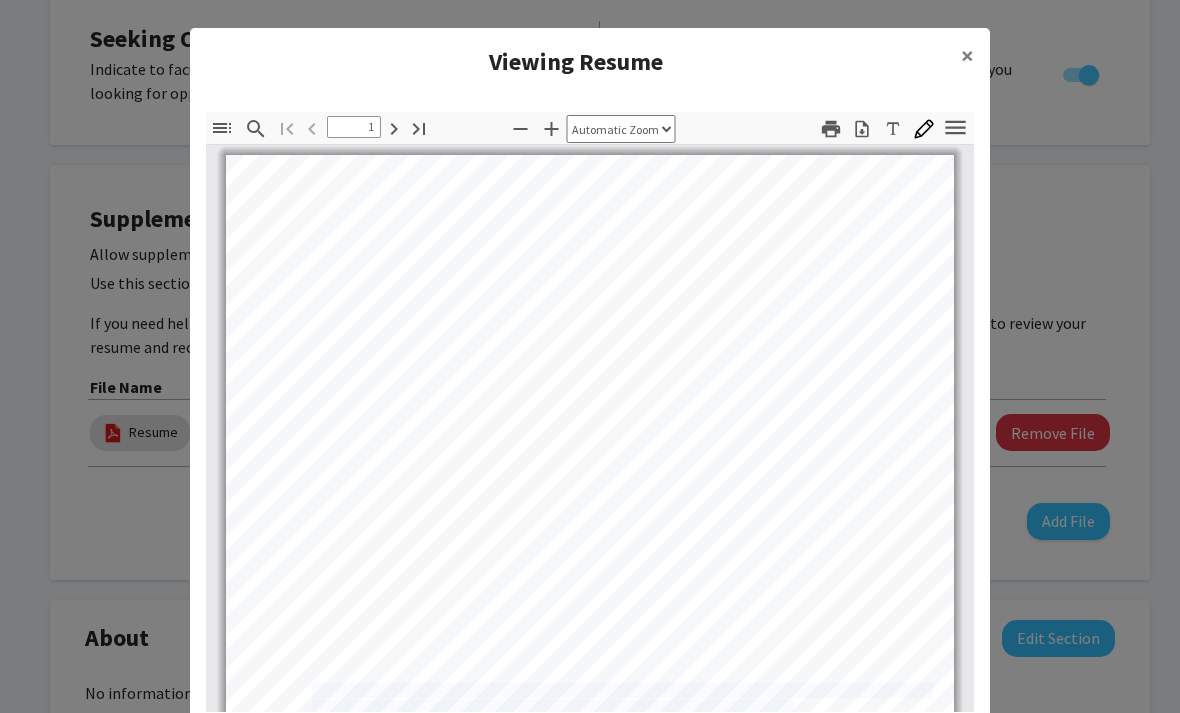 scroll, scrollTop: 0, scrollLeft: 0, axis: both 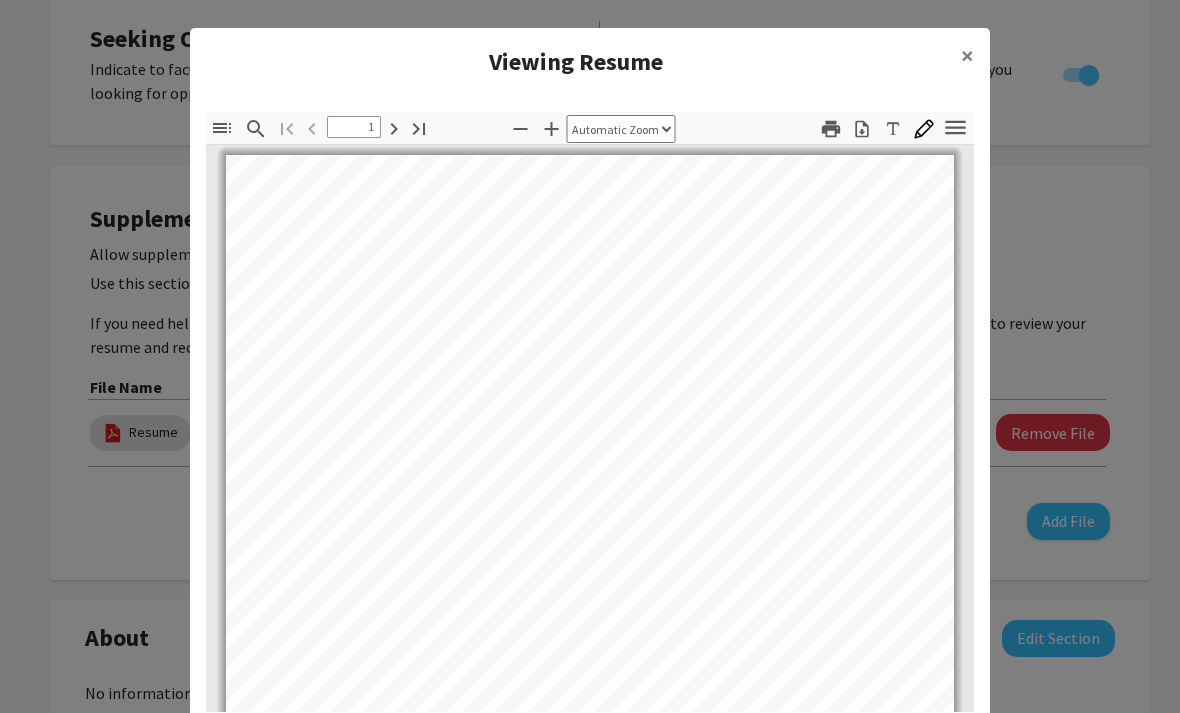 click on "Activities Robotics (10 - 12) Computer - aided design member • Led robotics - related activities at local YMCA and various elementary schools • Designed and parametrically 3D modeled robots for the FIRST Robotics Competition using Onshape and manufactured custom parts using a computer numerical control (CNC) machine Violin Assistant Concertmaster , [INSTITUTION] Orchestra (9 - 12) • Played professional - level compositions in three concerts each year, both free and paid, along with accompanying different soloists Concertmaster, [INSTITUTION] Orchestra (9 - 12), All County Orchestra (12), [INSTITUTION] Honors Orchestra (11) • Interpreted conductor’s instructions for the rest of the orchestra. • Taught other string players advanced techniques such as spiccato and louré bowing Cofounder, Musicians Club (9 - 12) • Biweekly performances at community arts centers and senior living centers Book Reviewer (9 - 12) • Led an online teen book club on Goodreads with 450+ members" at bounding box center (590, 626) 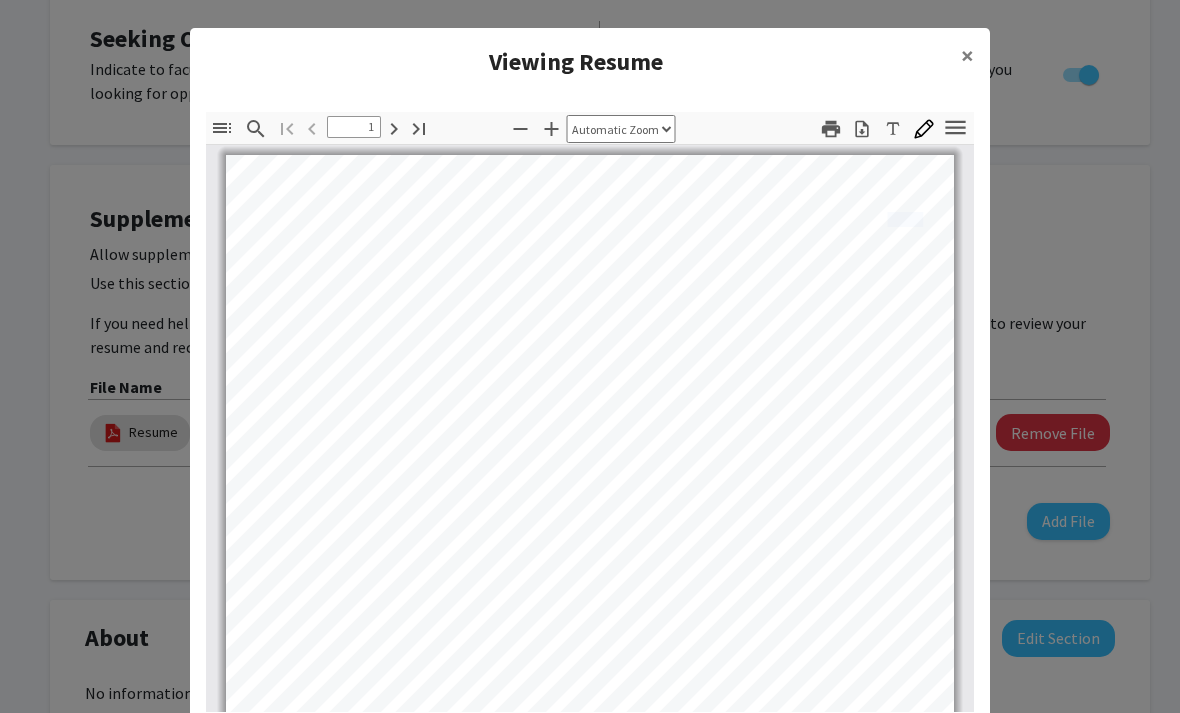 click on "Activities Robotics (10 - 12) Computer - aided design member • Led robotics - related activities at local YMCA and various elementary schools • Designed and parametrically 3D modeled robots for the FIRST Robotics Competition using Onshape and manufactured custom parts using a computer numerical control (CNC) machine Violin Assistant Concertmaster , [INSTITUTION] Orchestra (9 - 12) • Played professional - level compositions in three concerts each year, both free and paid, along with accompanying different soloists Concertmaster, [INSTITUTION] Orchestra (9 - 12), All County Orchestra (12), [INSTITUTION] Honors Orchestra (11) • Interpreted conductor’s instructions for the rest of the orchestra. • Taught other string players advanced techniques such as spiccato and louré bowing Cofounder, Musicians Club (9 - 12) • Biweekly performances at community arts centers and senior living centers Book Reviewer (9 - 12) • Led an online teen book club on Goodreads with 450+ members" at bounding box center [590, 626] 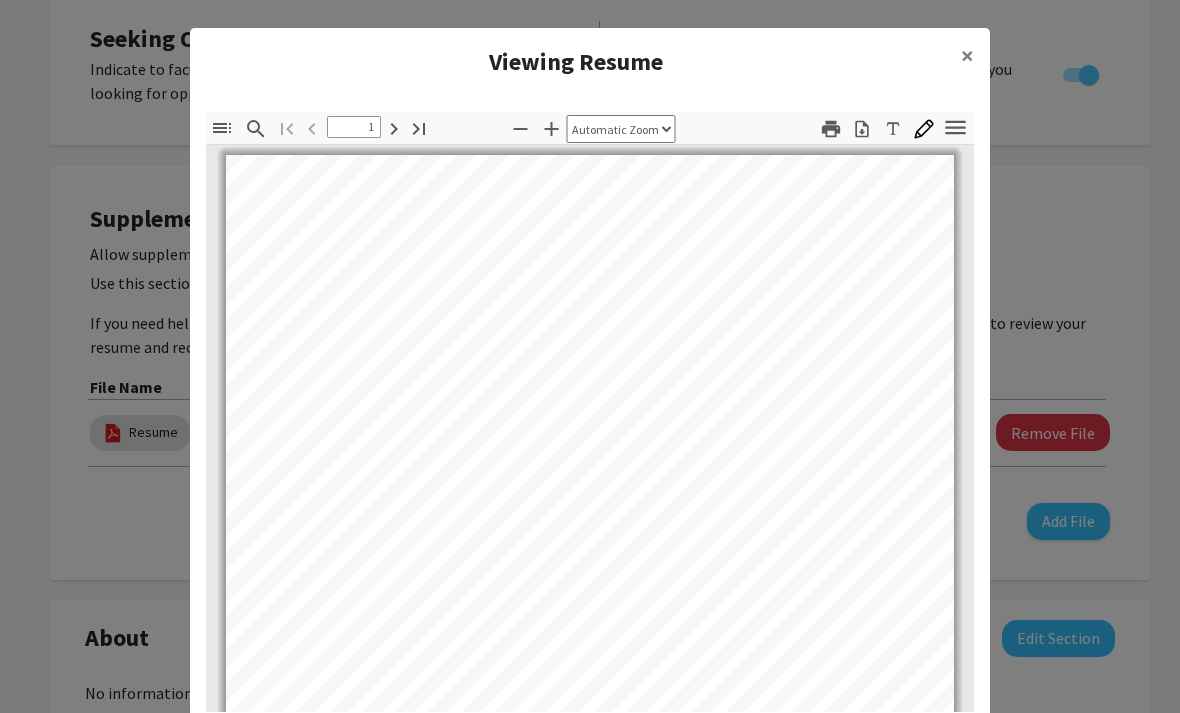 click on "Designed and parametrically 3D modeled robots for the FIRST Robotics Competition using Onshape and" at bounding box center [586, 333] 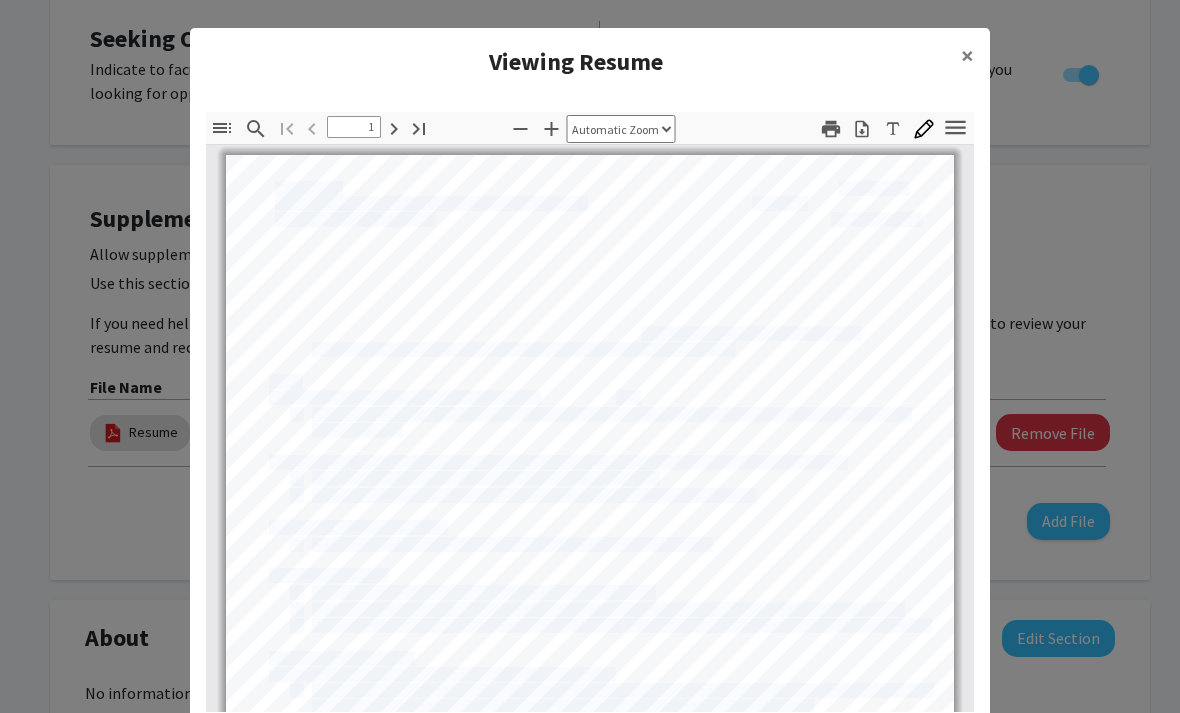 drag, startPoint x: 311, startPoint y: 318, endPoint x: 686, endPoint y: 333, distance: 375.29987 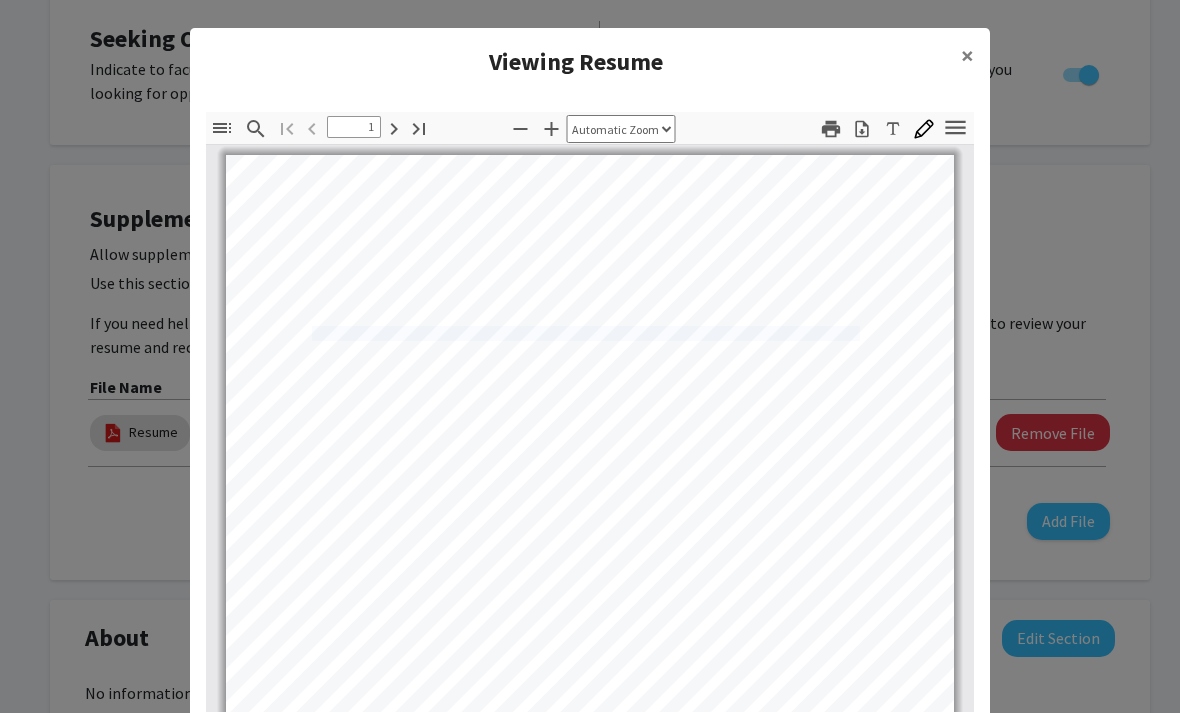 click on "Designed and parametrically 3D modeled robots for the FIRST Robotics Competition using Onshape and" at bounding box center (586, 333) 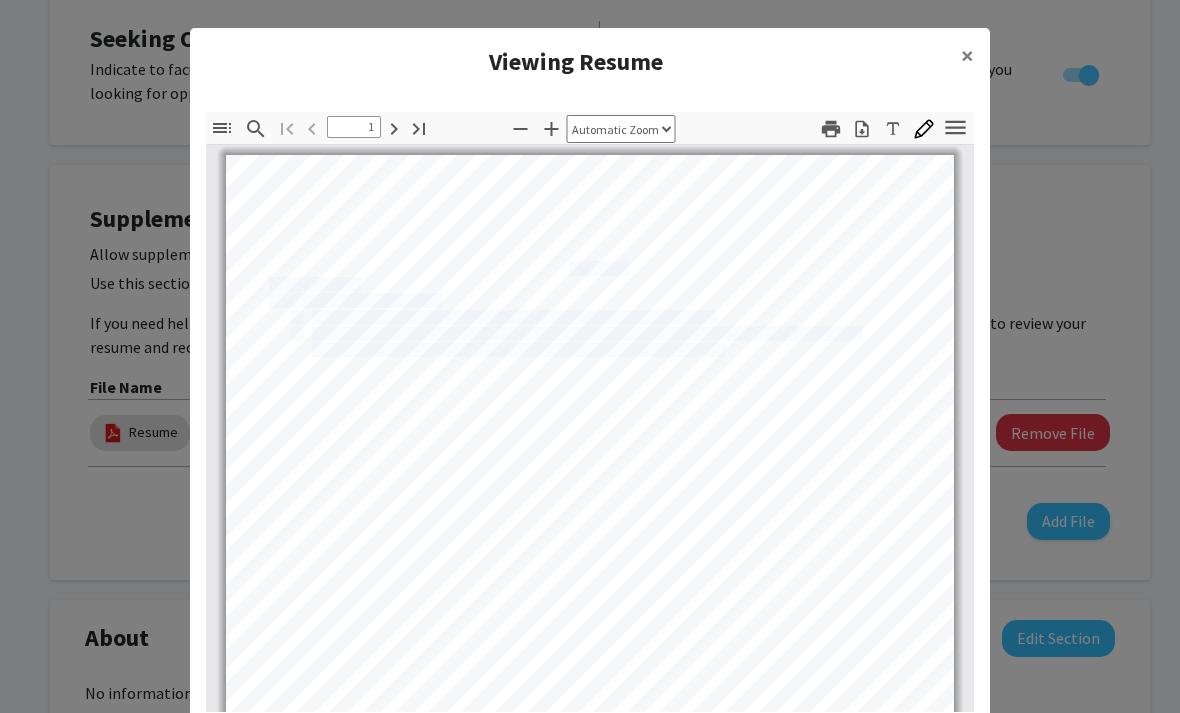 drag, startPoint x: 726, startPoint y: 350, endPoint x: 311, endPoint y: 318, distance: 416.2319 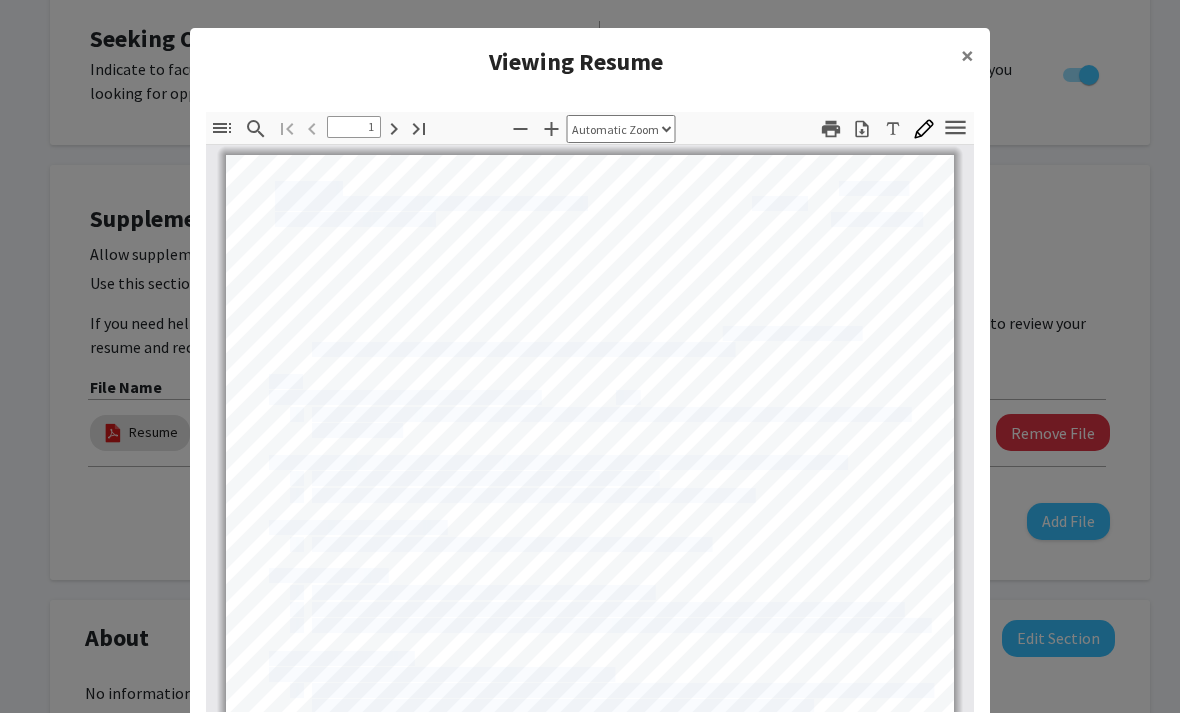 drag, startPoint x: 310, startPoint y: 320, endPoint x: 808, endPoint y: 340, distance: 498.40146 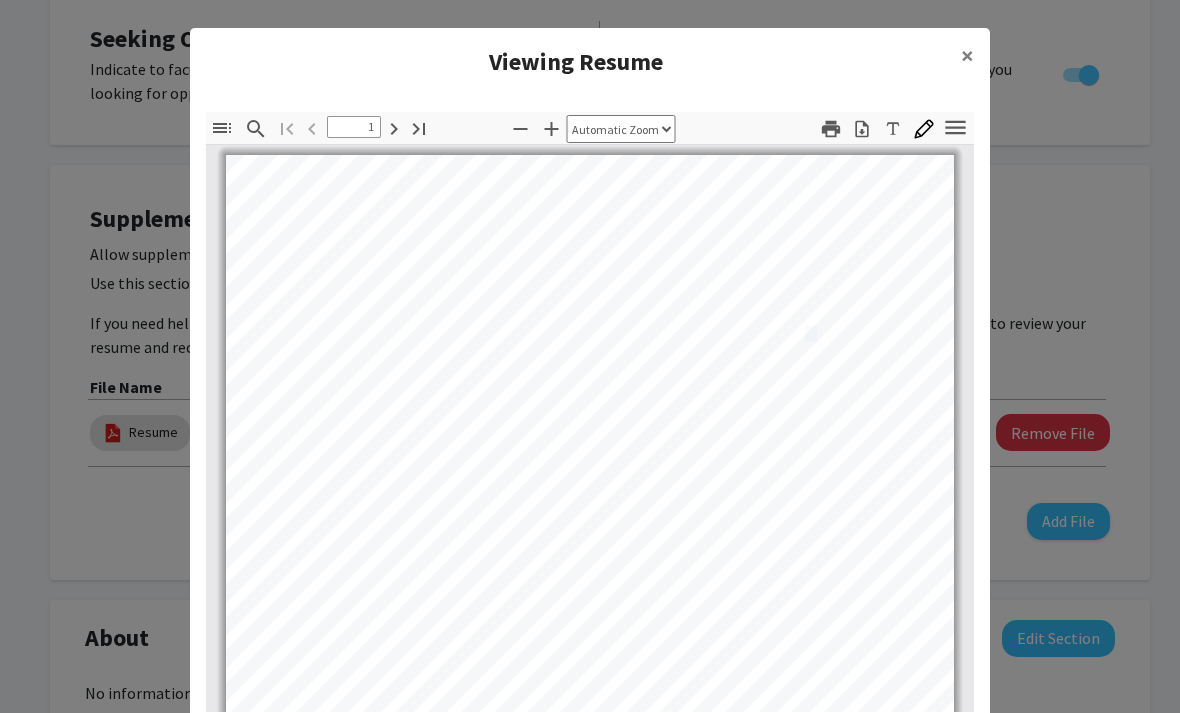 drag, startPoint x: 808, startPoint y: 340, endPoint x: 820, endPoint y: 340, distance: 12 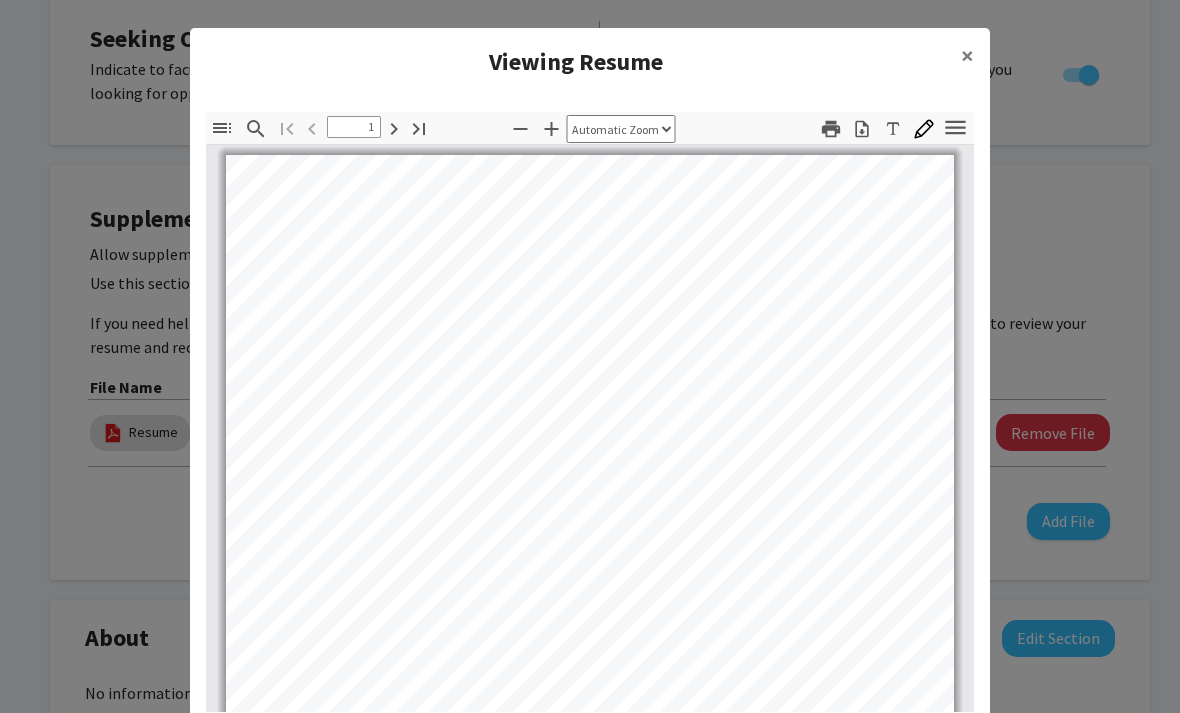 click on "Designed and parametrically 3D modeled robots for the FIRST Robotics Competition using Onshape and" at bounding box center (586, 333) 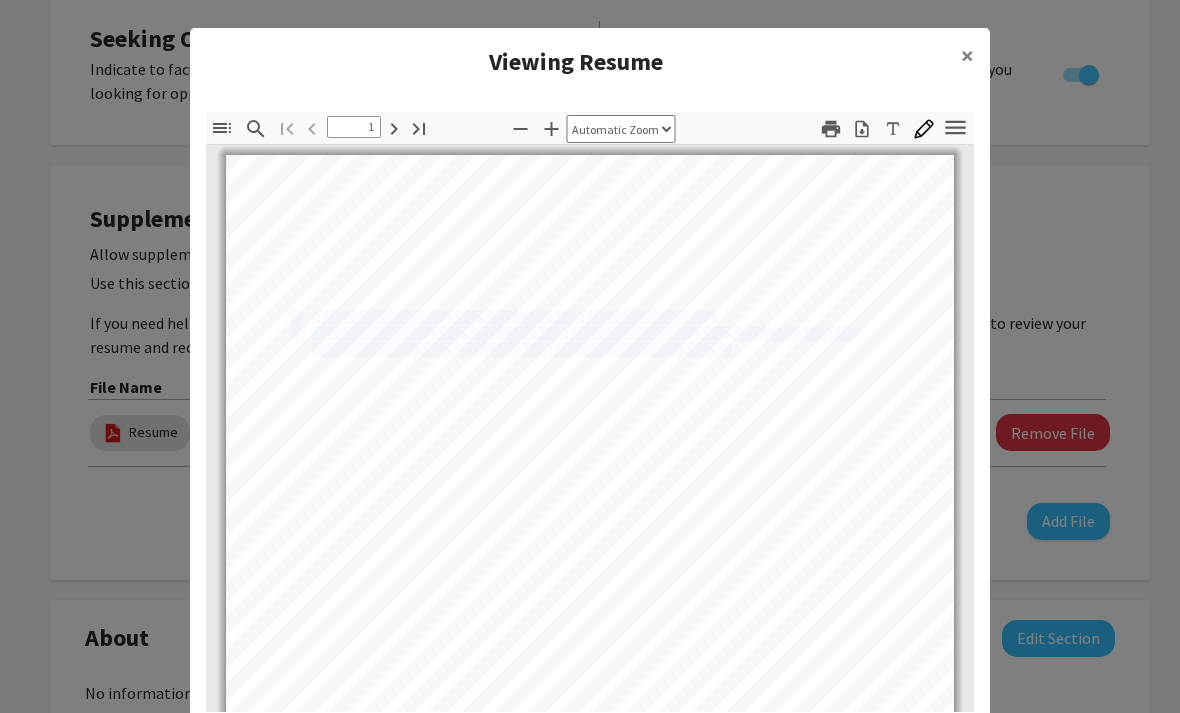 drag, startPoint x: 731, startPoint y: 350, endPoint x: 291, endPoint y: 322, distance: 440.89 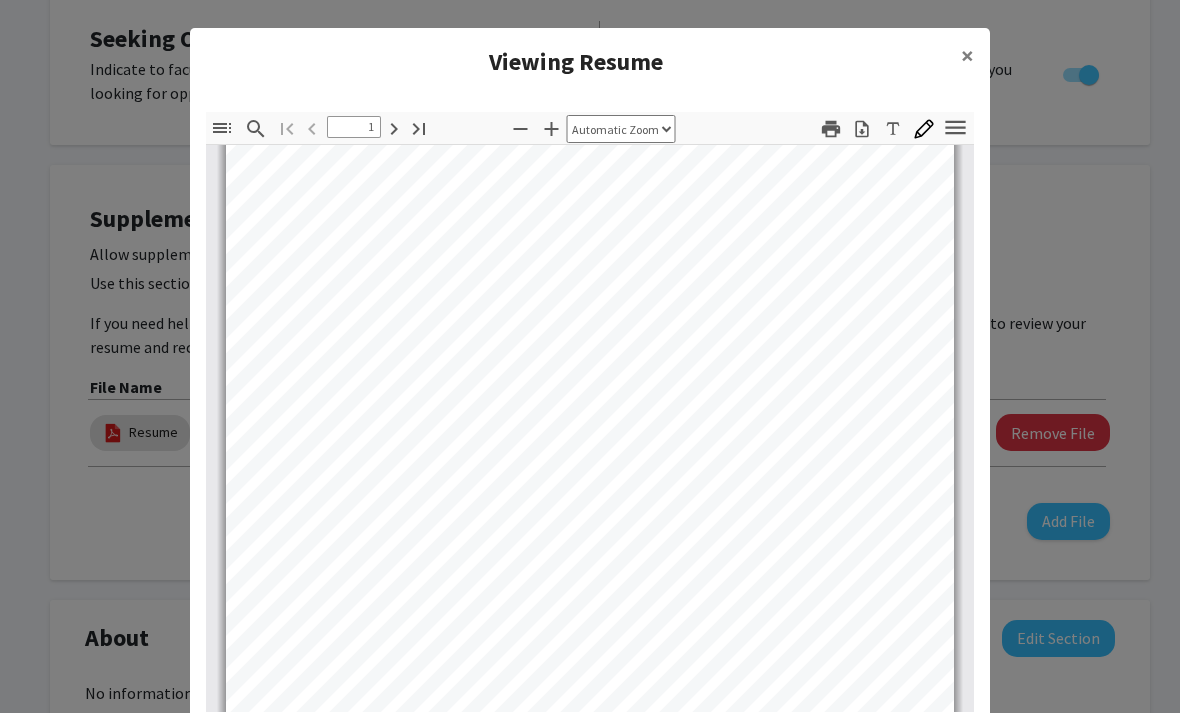 click on "Played professional" at bounding box center [363, 381] 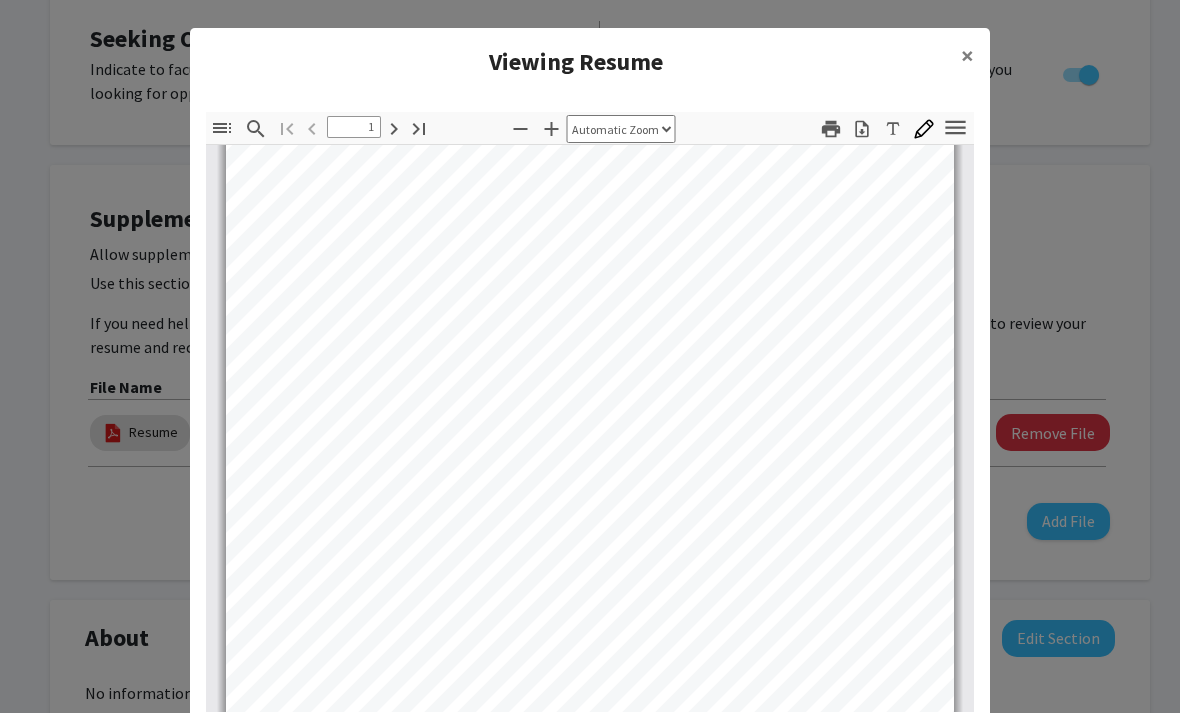 scroll, scrollTop: 281, scrollLeft: 0, axis: vertical 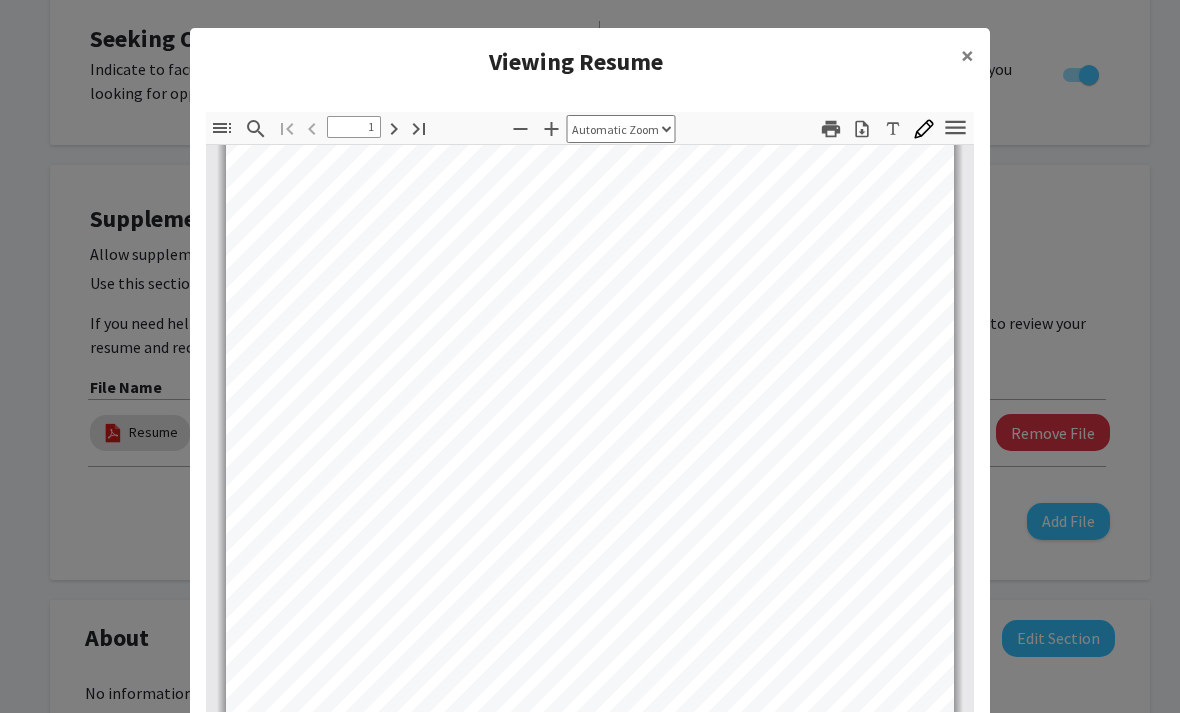 click on "200+ hours, [INSTITUTION] St. Mary’s Hospital" at bounding box center [391, 393] 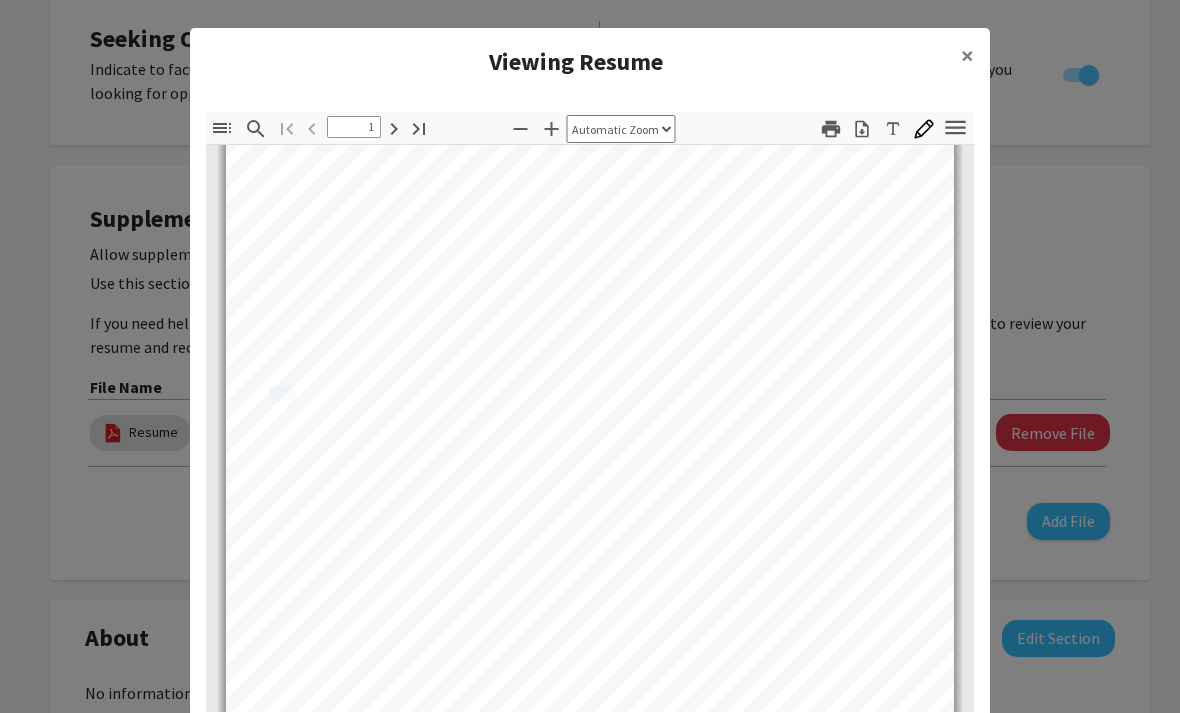 click on "200+ hours, [INSTITUTION] St. Mary’s Hospital" at bounding box center (391, 393) 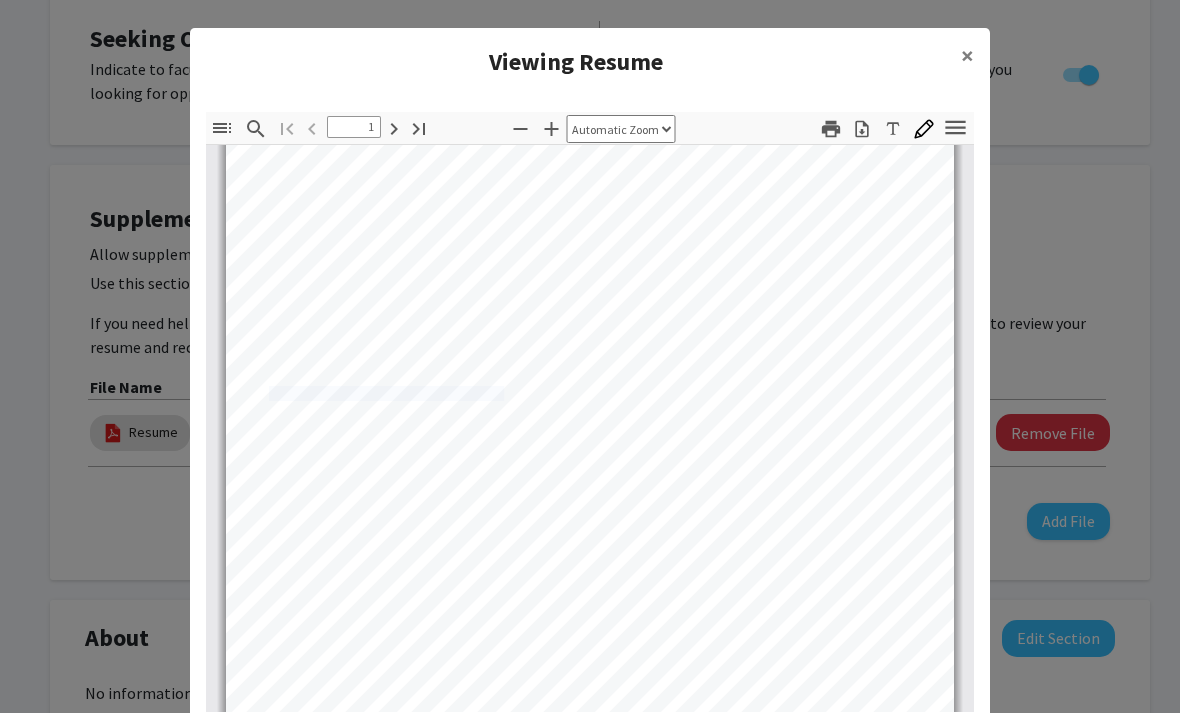 click on "200+ hours, [INSTITUTION] St. Mary’s Hospital" at bounding box center (391, 393) 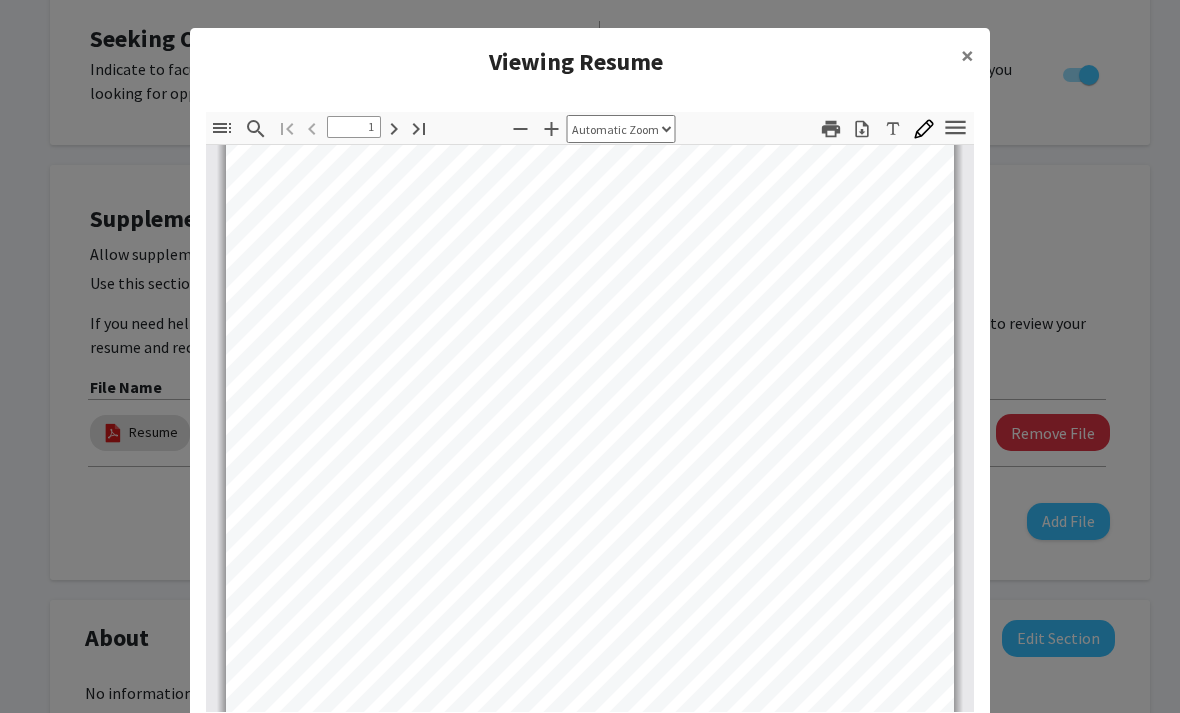 click on "Cleaned medical equipment, assisted with patients’ dietary needs and ensured that medicine was taken on schedule," at bounding box center [621, 409] 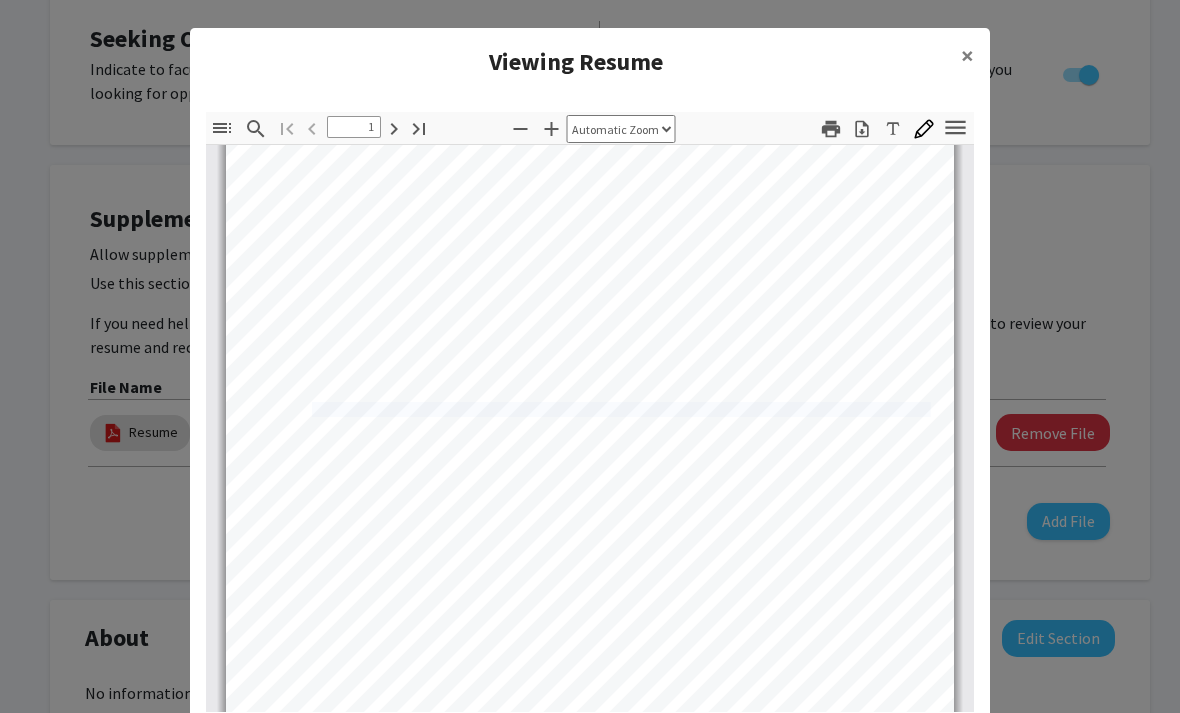click on "Cleaned medical equipment, assisted with patients’ dietary needs and ensured that medicine was taken on schedule," at bounding box center [621, 409] 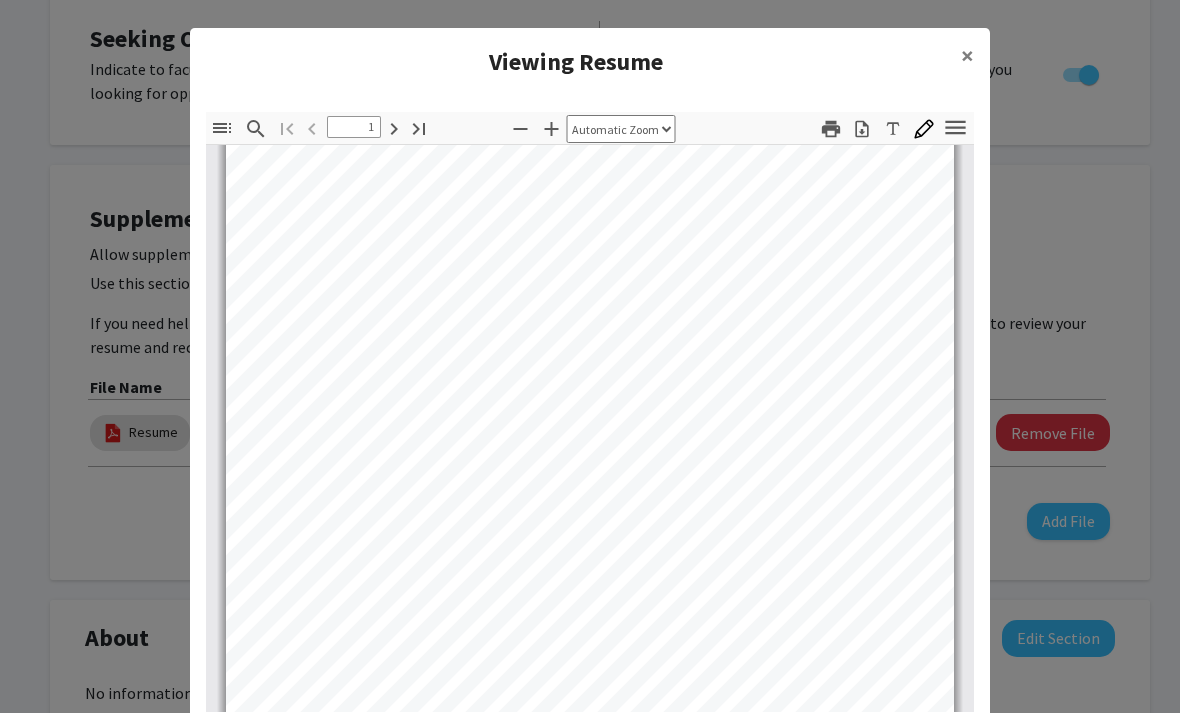click on "Chief Science Officer (11" at bounding box center (334, 412) 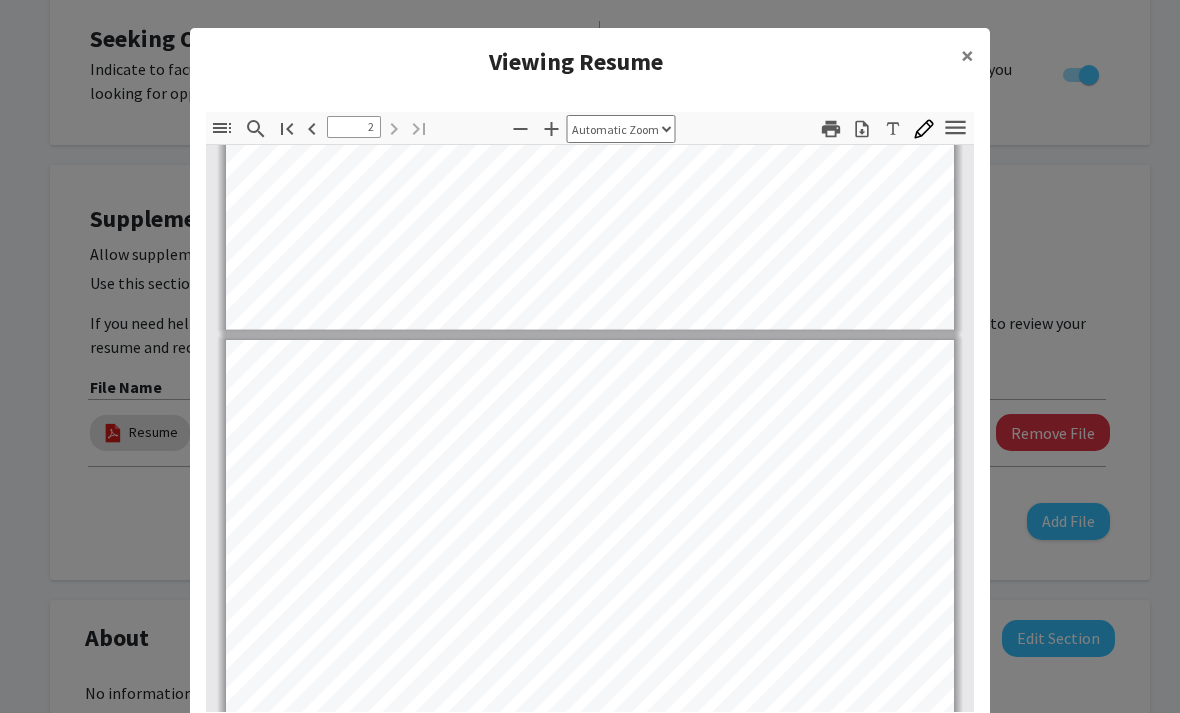 scroll, scrollTop: 784, scrollLeft: 0, axis: vertical 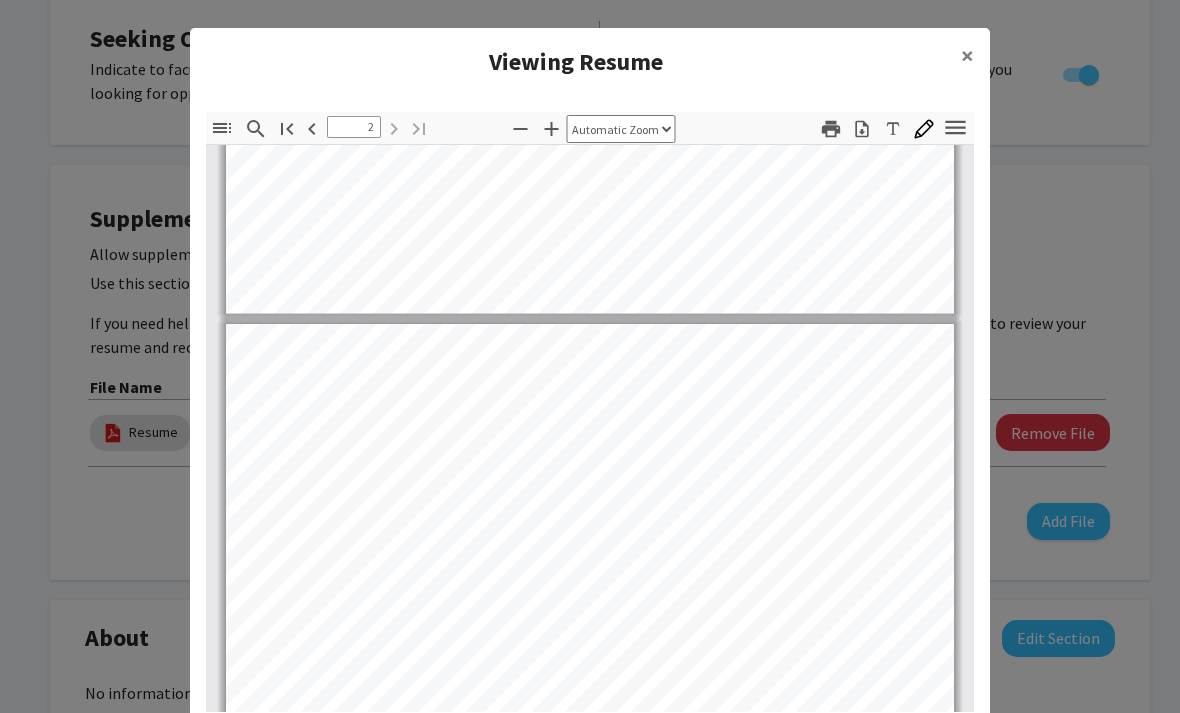 click on "Activities Robotics (10 - 12) Computer - aided design member • Led robotics - related activities at local YMCA and various elementary schools • Designed and parametrically 3D modeled robots for the FIRST Robotics Competition using Onshape and manufactured custom parts using a computer numerical control (CNC) machine Violin Assistant Concertmaster , [INSTITUTION] Orchestra (9 - 12) • Played professional - level compositions in three concerts each year, both free and paid, along with accompanying different soloists Concertmaster, [INSTITUTION] Orchestra (9 - 12), All County Orchestra (12), [INSTITUTION] Honors Orchestra (11) • Interpreted conductor’s instructions for the rest of the orchestra. • Taught other string players advanced techniques such as spiccato and louré bowing Cofounder, Musicians Club (9 - 12) • Biweekly performances at community arts centers and senior living centers Book Reviewer (9 - 12) • Led an online teen book club on Goodreads with 450+ members" at bounding box center [590, -158] 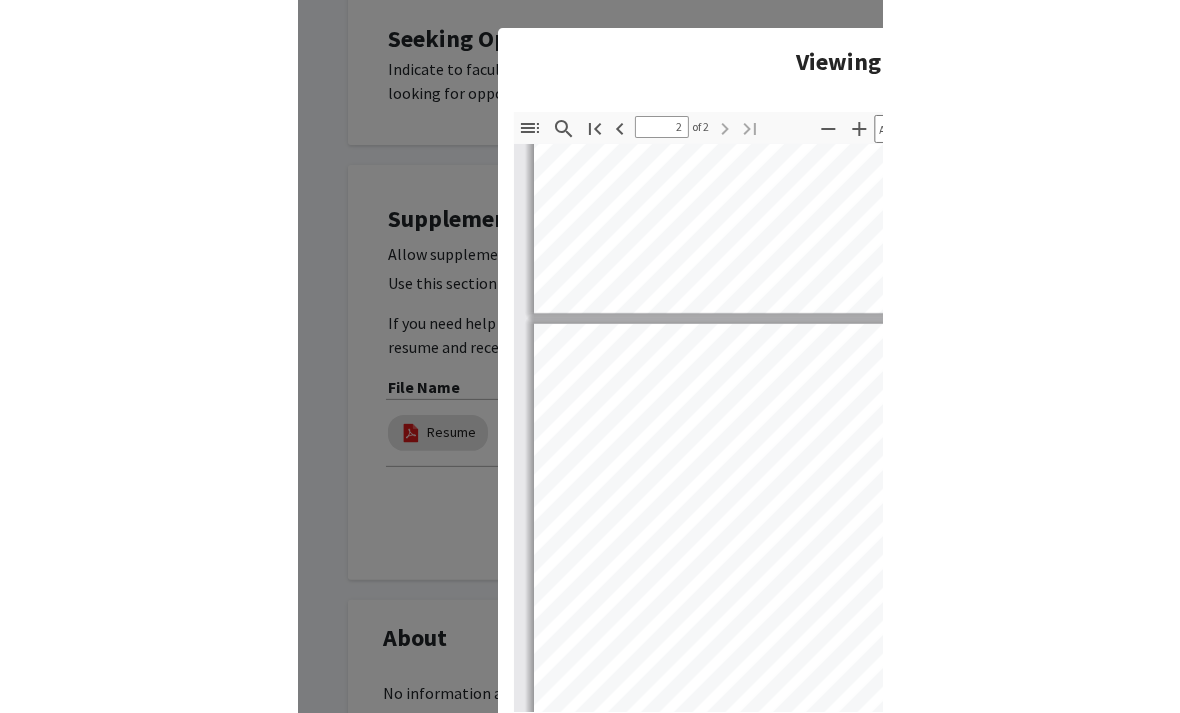 scroll, scrollTop: 784, scrollLeft: 0, axis: vertical 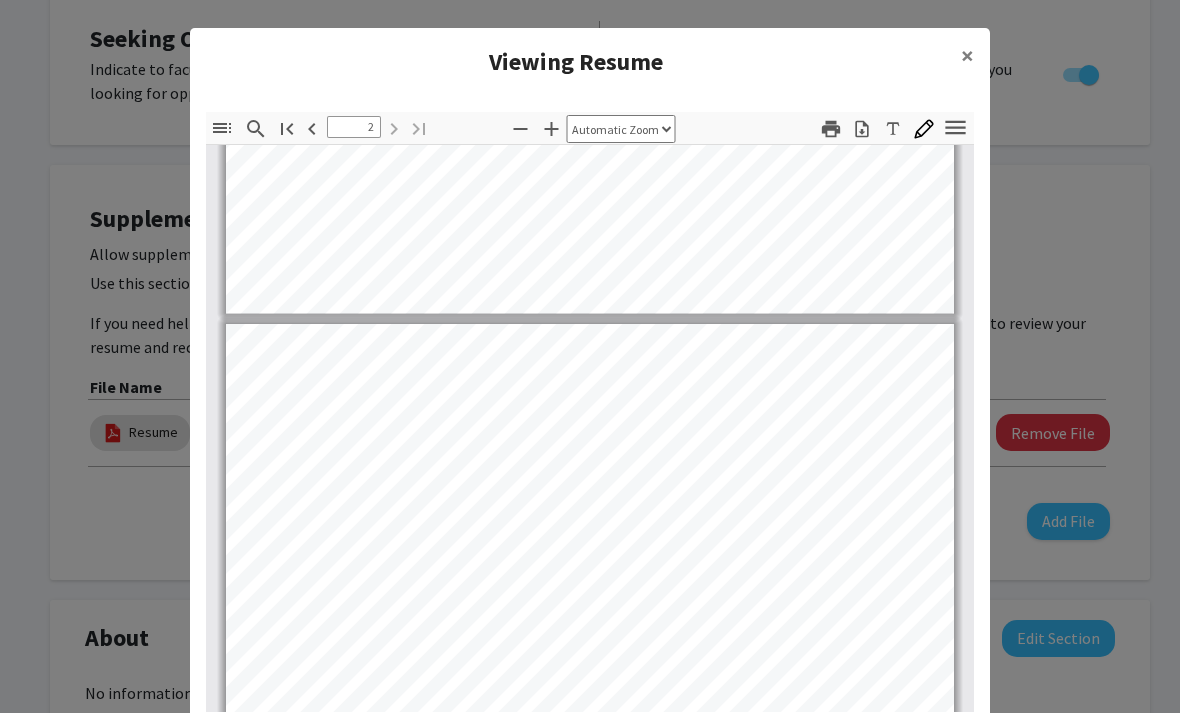 click on "Research /Work Experience Governor’s School for Medicine and Health Sciences - [INSTITUTION] Department of Educati on / [INSTITUTION], [CITY], [STATE] [MONTH] - [MONTH] [YEAR] • One of 20 students selected out of 360 applicants • Participated in rigorous hands - on experiences at several hospitals: [INSTITUTION], [INSTITUTION] Medical School, etc. and other healthcare - related settings; explored healthcare ecosystem • Presented research on the applications of genetic engineering on Huntington’s disease. Cancer Research Intern - [INSTITUTION] Comprehensive Cancer Center, [CITY], [STATE] [MONTH] [YEAR] - Present • Studied relationship between chromatin remodeling and gene expression as well as the role of nucleosome - remodeling factor (NURF) in cancer progression • Showing that targeting a transcription factor BPTF can enhance the efficacy of chemotherapy. [MONTH] - [MONTH] [YEAR] • Designed a potential treatment for hypermethylation - induced cancer through vitamin C intake and studied how Medical Science Intern" at bounding box center (590, 795) 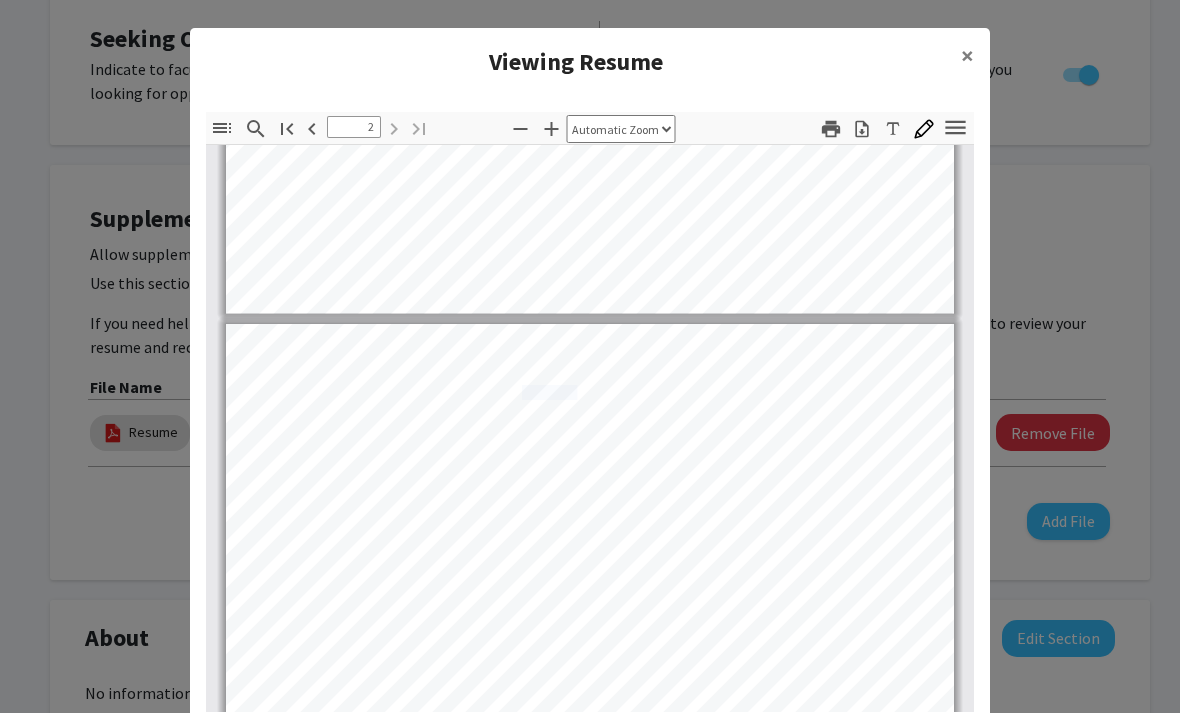 click on "Research /Work Experience Governor’s School for Medicine and Health Sciences - [INSTITUTION] Department of Educati on / [INSTITUTION], [CITY], [STATE] [MONTH] - [MONTH] [YEAR] • One of 20 students selected out of 360 applicants • Participated in rigorous hands - on experiences at several hospitals: [INSTITUTION], [INSTITUTION] Medical School, etc. and other healthcare - related settings; explored healthcare ecosystem • Presented research on the applications of genetic engineering on Huntington’s disease. Cancer Research Intern - [INSTITUTION] Comprehensive Cancer Center, [CITY], [STATE] [MONTH] [YEAR] - Present • Studied relationship between chromatin remodeling and gene expression as well as the role of nucleosome - remodeling factor (NURF) in cancer progression • Showing that targeting a transcription factor BPTF can enhance the efficacy of chemotherapy. [MONTH] - [MONTH] [YEAR] • Designed a potential treatment for hypermethylation - induced cancer through vitamin C intake and studied how Medical Science Intern" at bounding box center [590, 795] 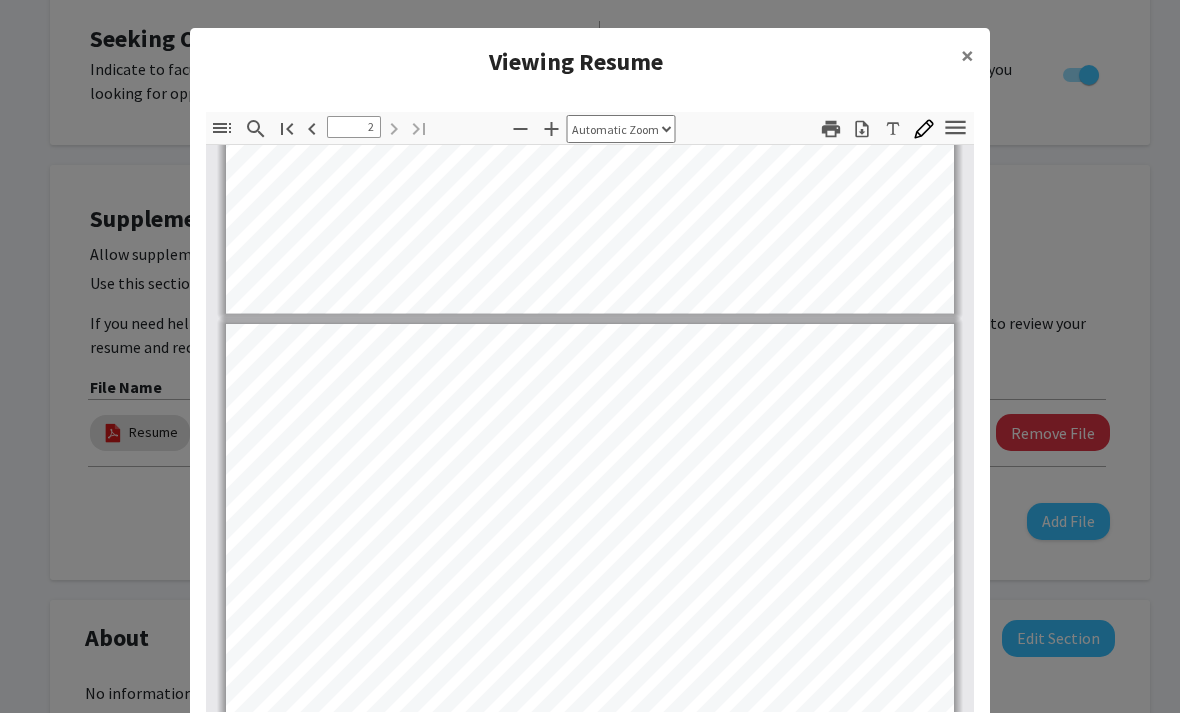 click on "Studied relationship between chromatin remodeling and gene expression as well as the role of nucleosome" at bounding box center (596, 570) 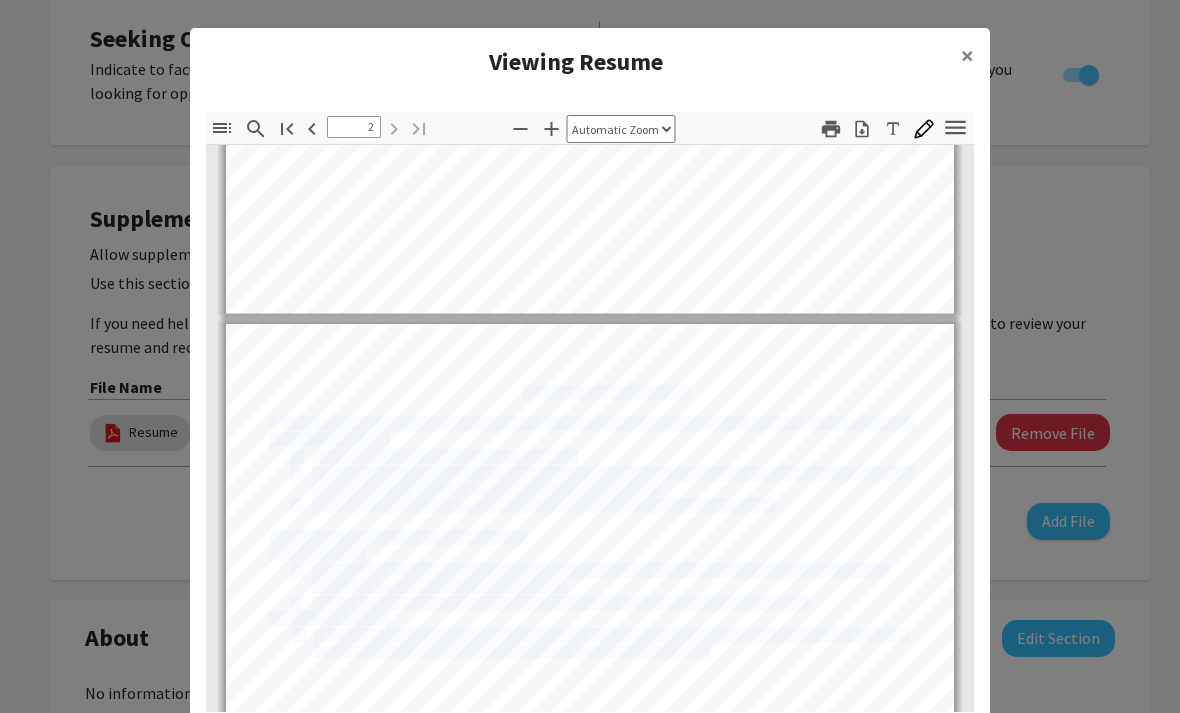 drag, startPoint x: 322, startPoint y: 572, endPoint x: 651, endPoint y: 646, distance: 337.2195 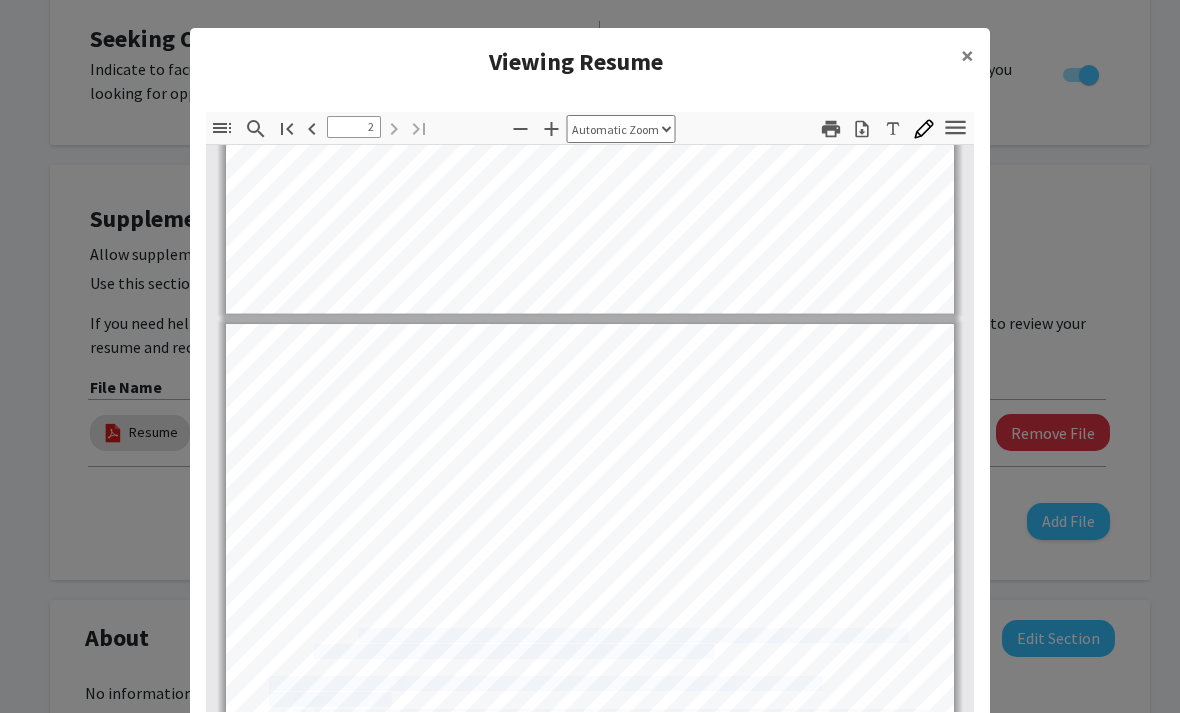 drag, startPoint x: 722, startPoint y: 650, endPoint x: 350, endPoint y: 639, distance: 372.1626 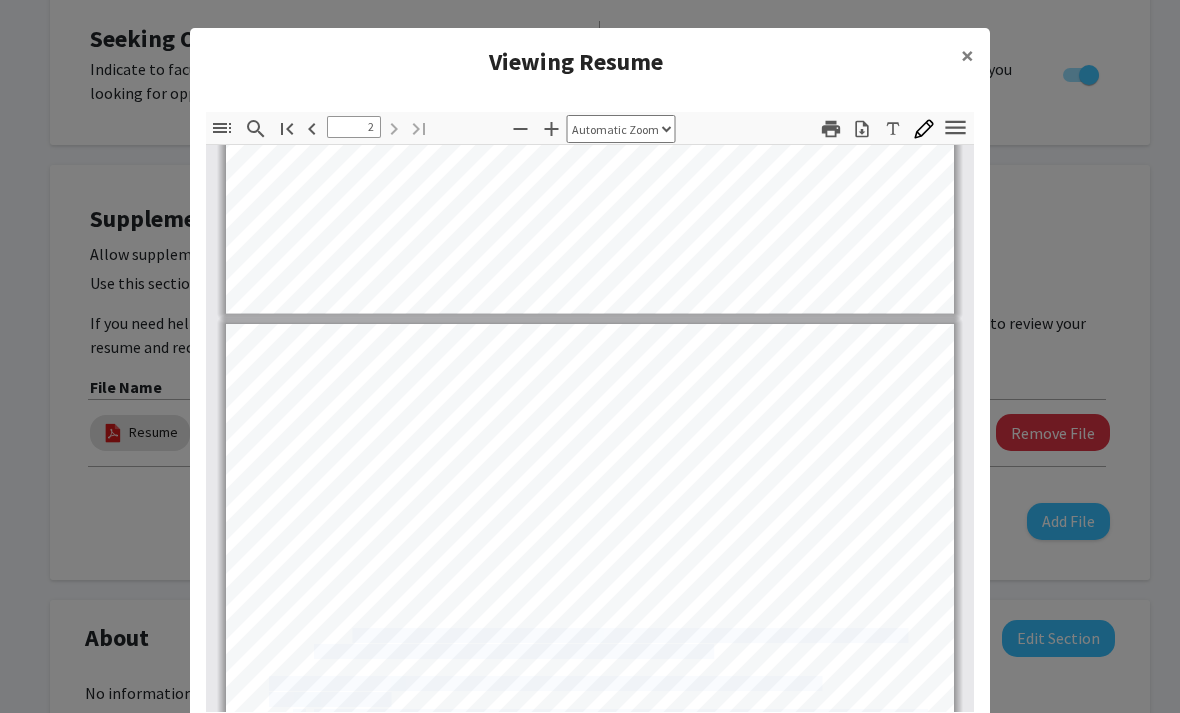 click on "Designed a potential treatment for hypermethylation" at bounding box center [454, 635] 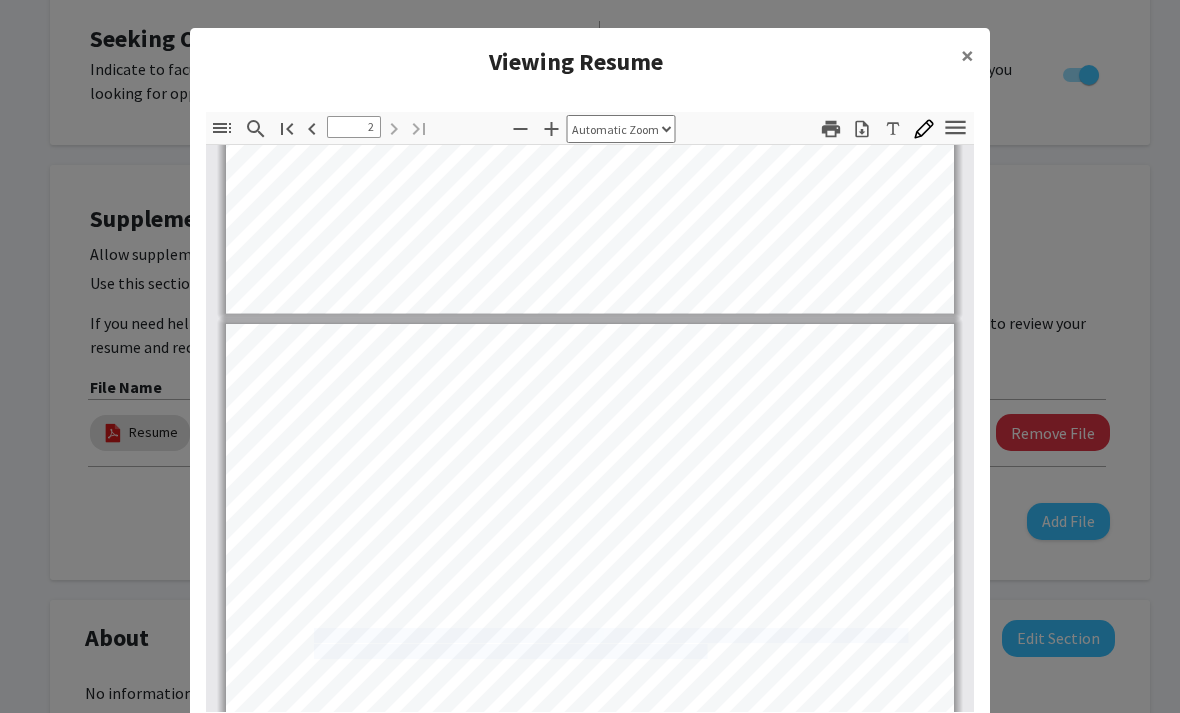 drag, startPoint x: 317, startPoint y: 639, endPoint x: 709, endPoint y: 646, distance: 392.0625 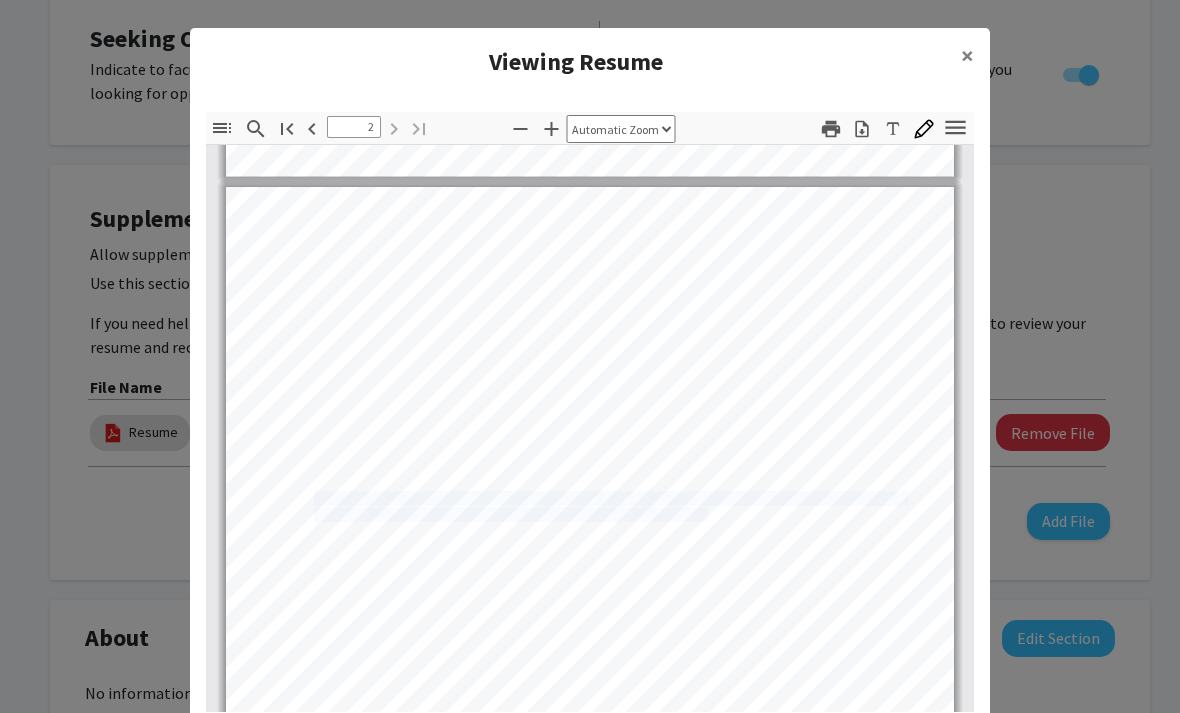 scroll, scrollTop: 963, scrollLeft: 0, axis: vertical 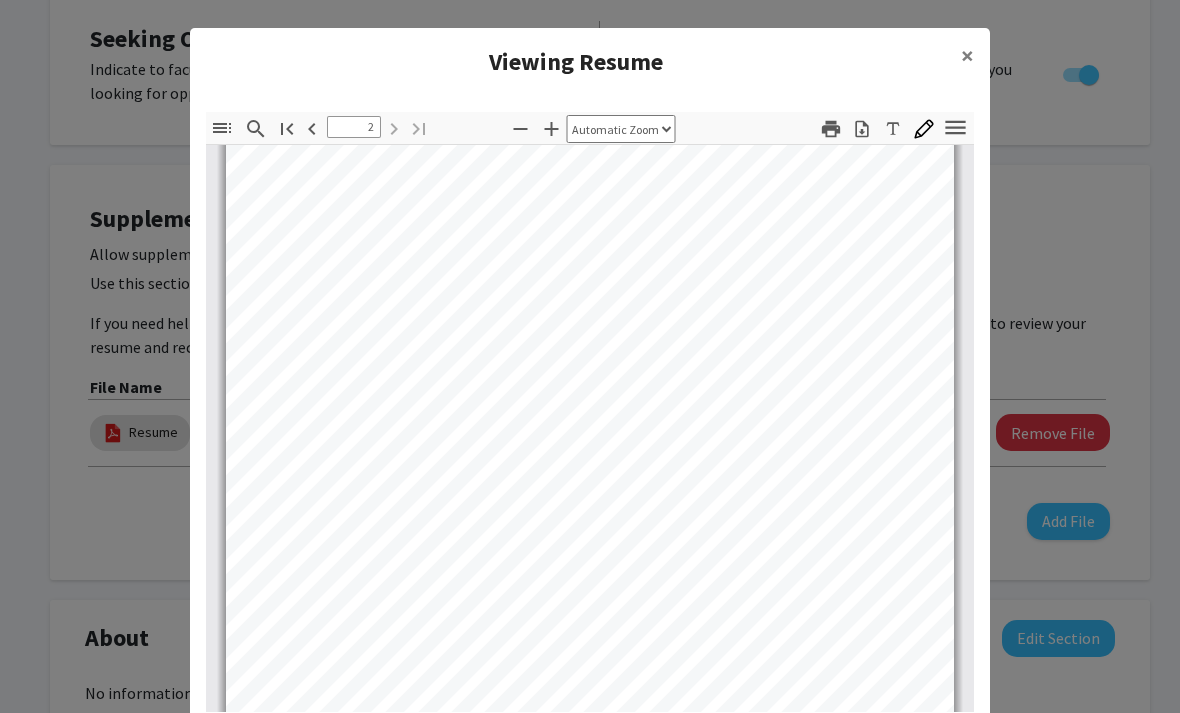 click on "Investigated the impact of chronic vaping on cardiovascular diseases in hospital patients, with a focus on those with" at bounding box center (619, 537) 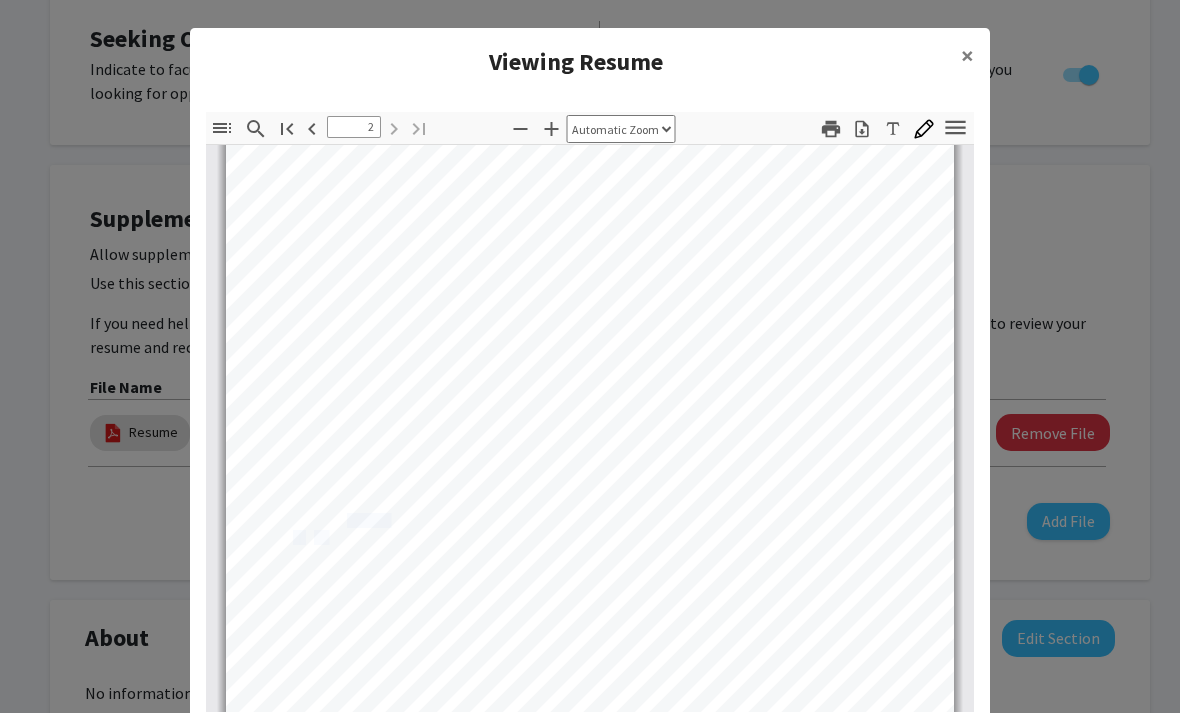 click on "Investigated the impact of chronic vaping on cardiovascular diseases in hospital patients, with a focus on those with" at bounding box center (619, 537) 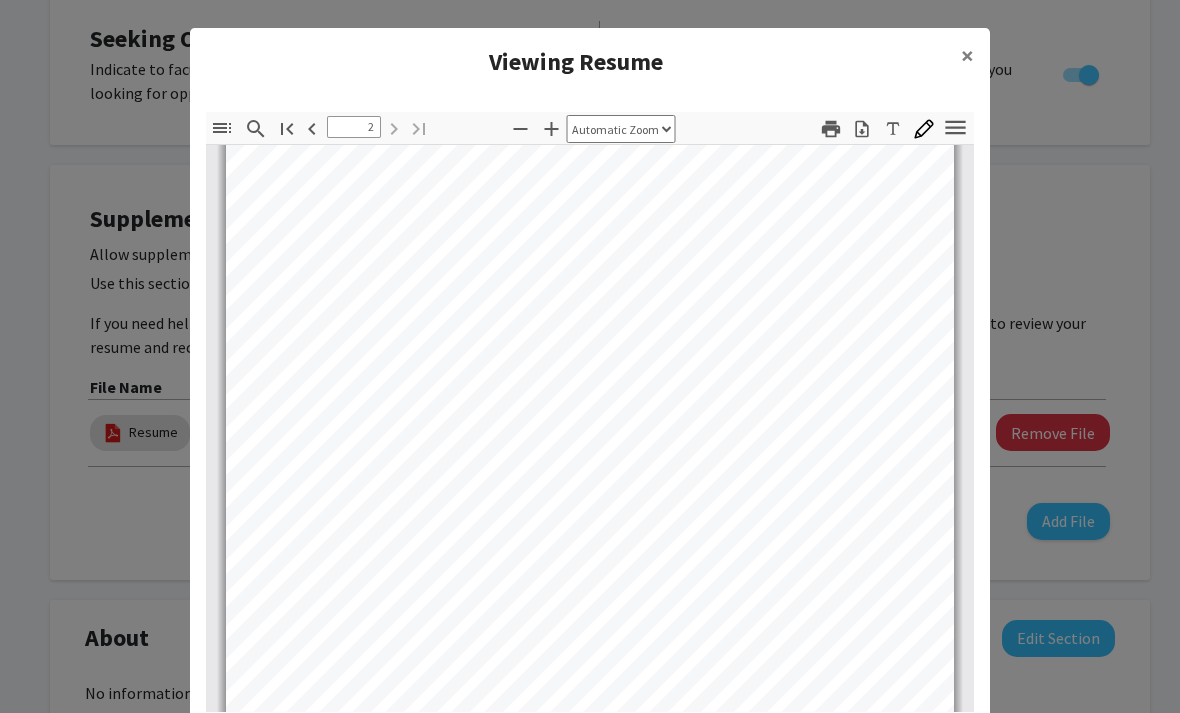 drag, startPoint x: 351, startPoint y: 526, endPoint x: -1, endPoint y: -484, distance: 1069.5812 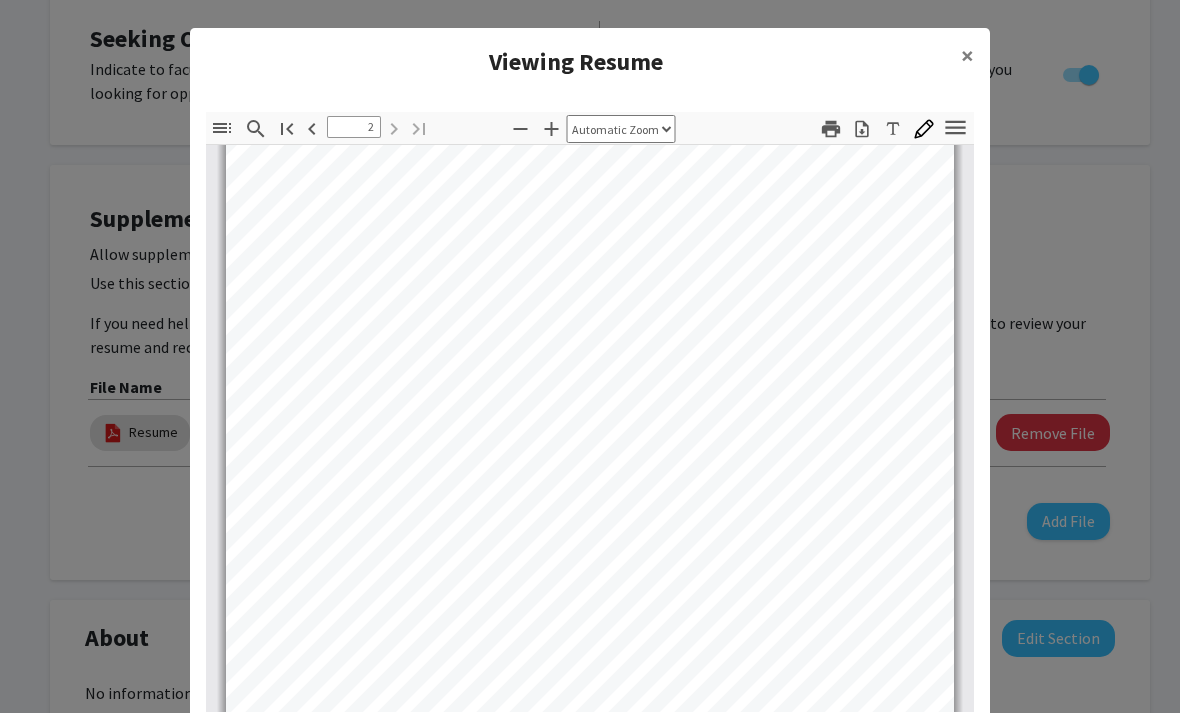 scroll, scrollTop: 1007, scrollLeft: 0, axis: vertical 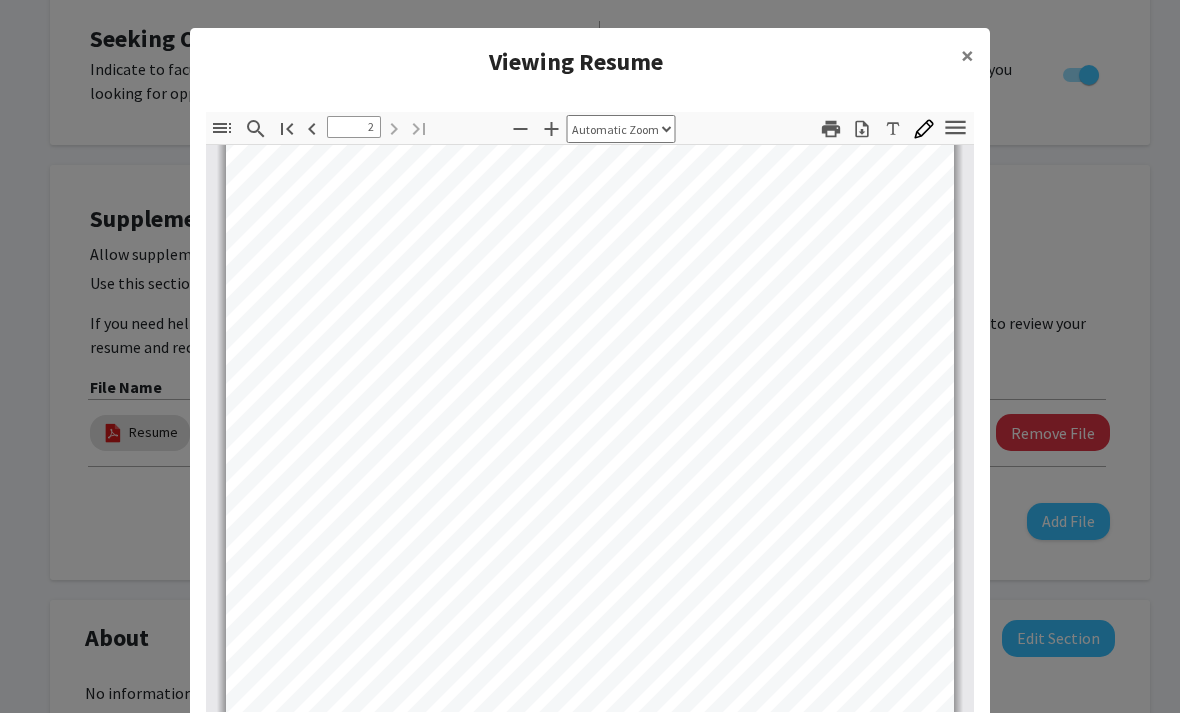drag, startPoint x: 311, startPoint y: 246, endPoint x: 687, endPoint y: 274, distance: 377.0411 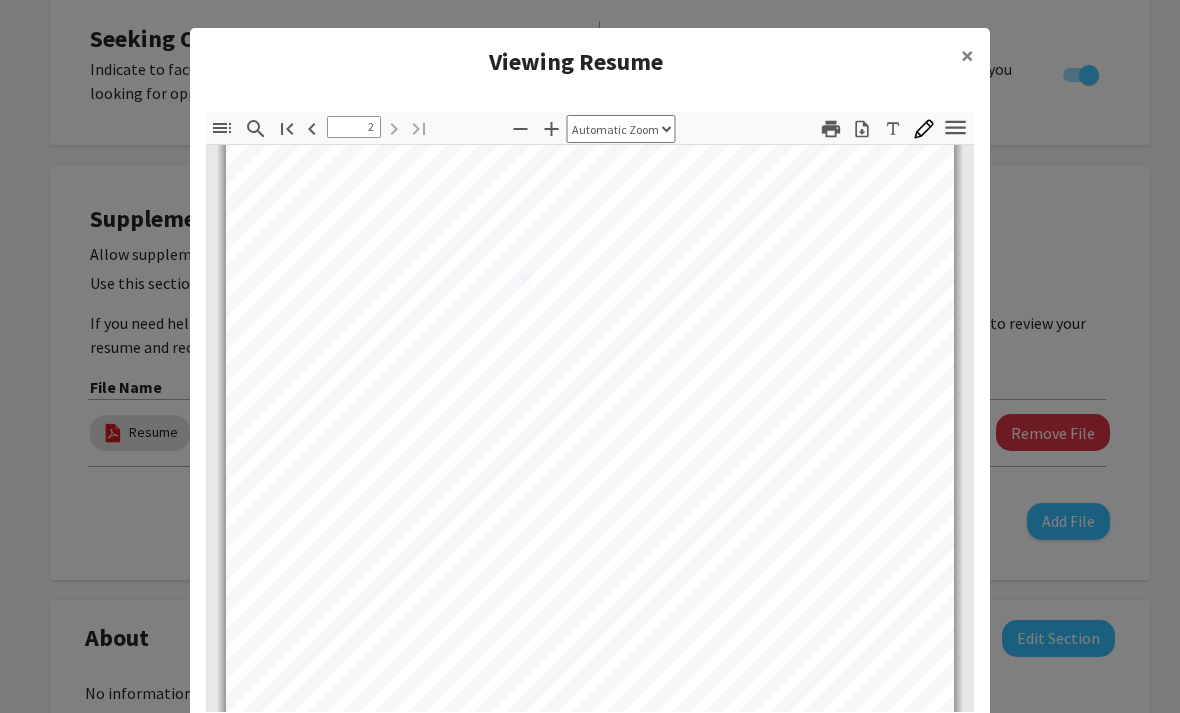 click on "Presented research on the applications of genetic engineering on Huntington’s disease." at bounding box center (542, 282) 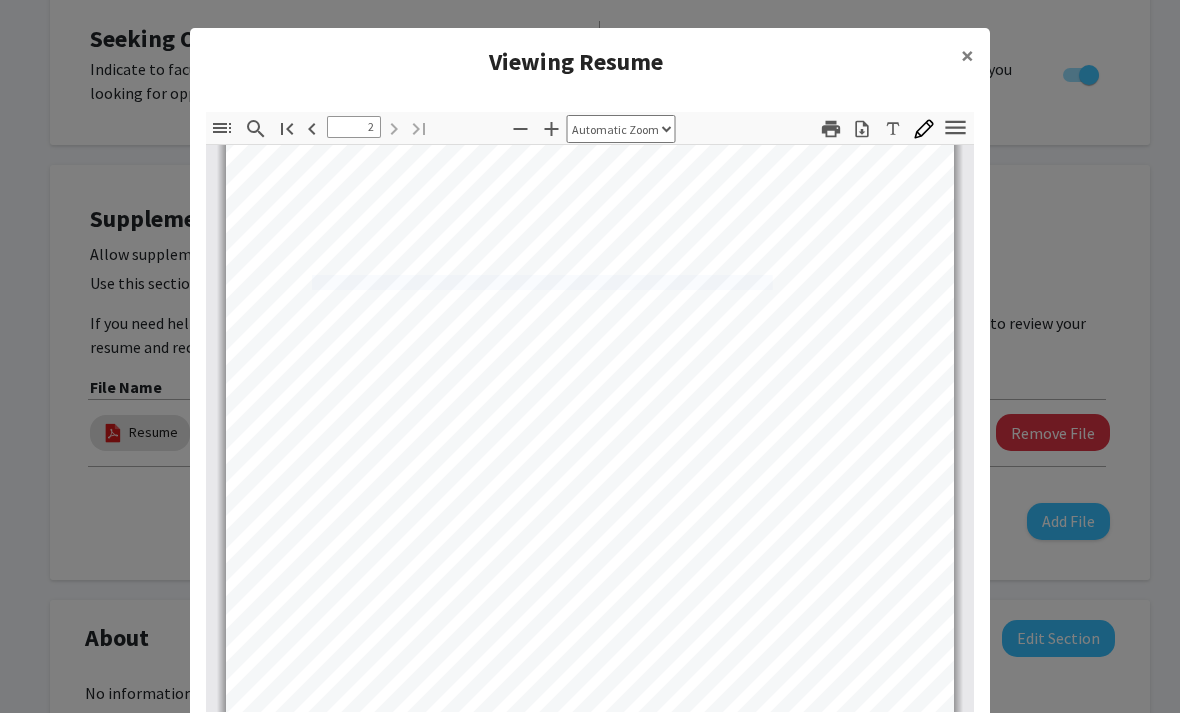 click on "Presented research on the applications of genetic engineering on Huntington’s disease." at bounding box center [542, 282] 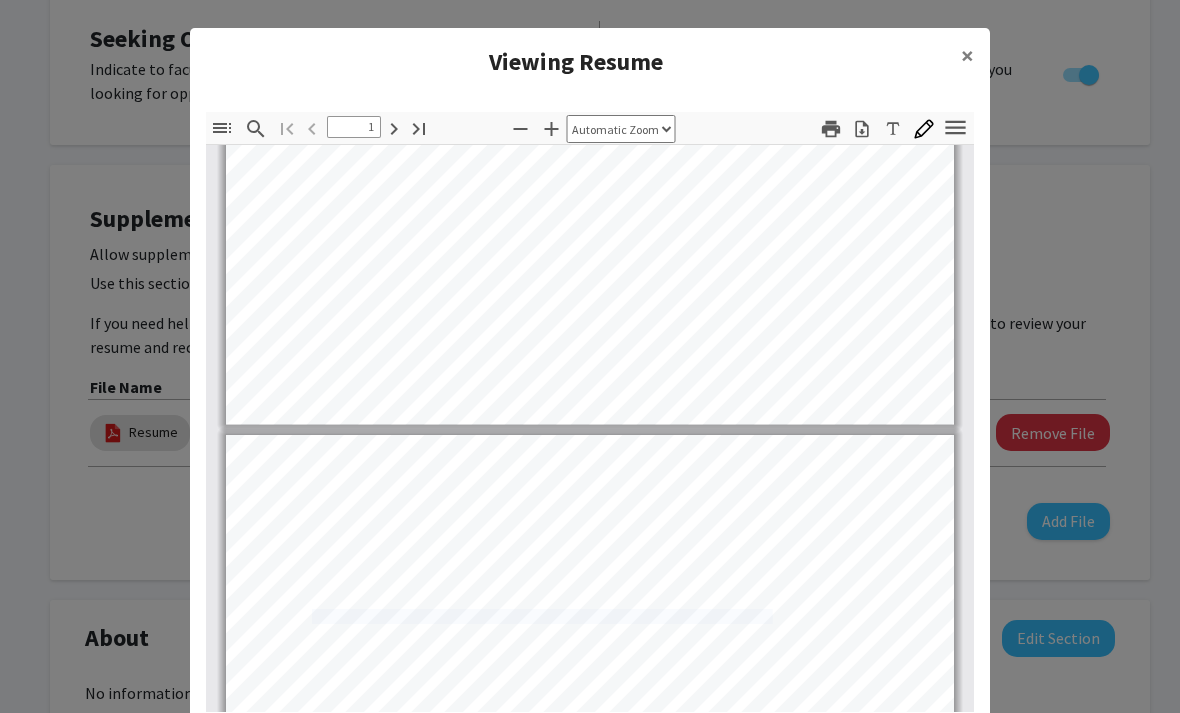type on "2" 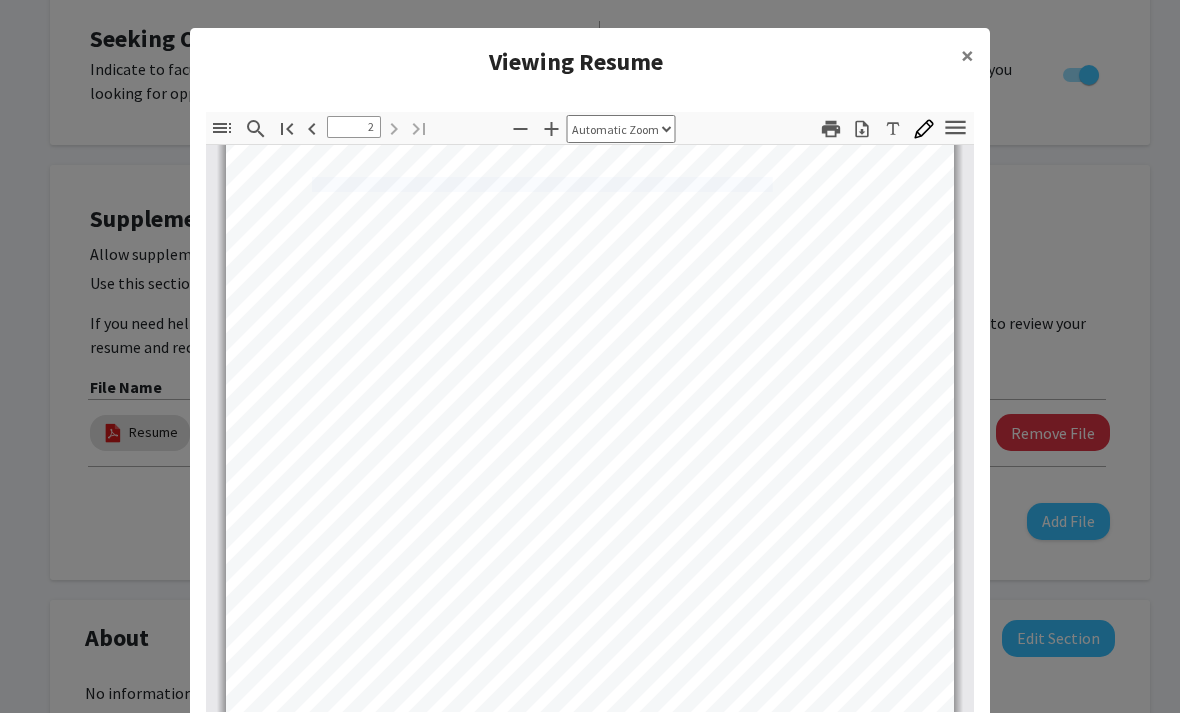 scroll, scrollTop: 1102, scrollLeft: 0, axis: vertical 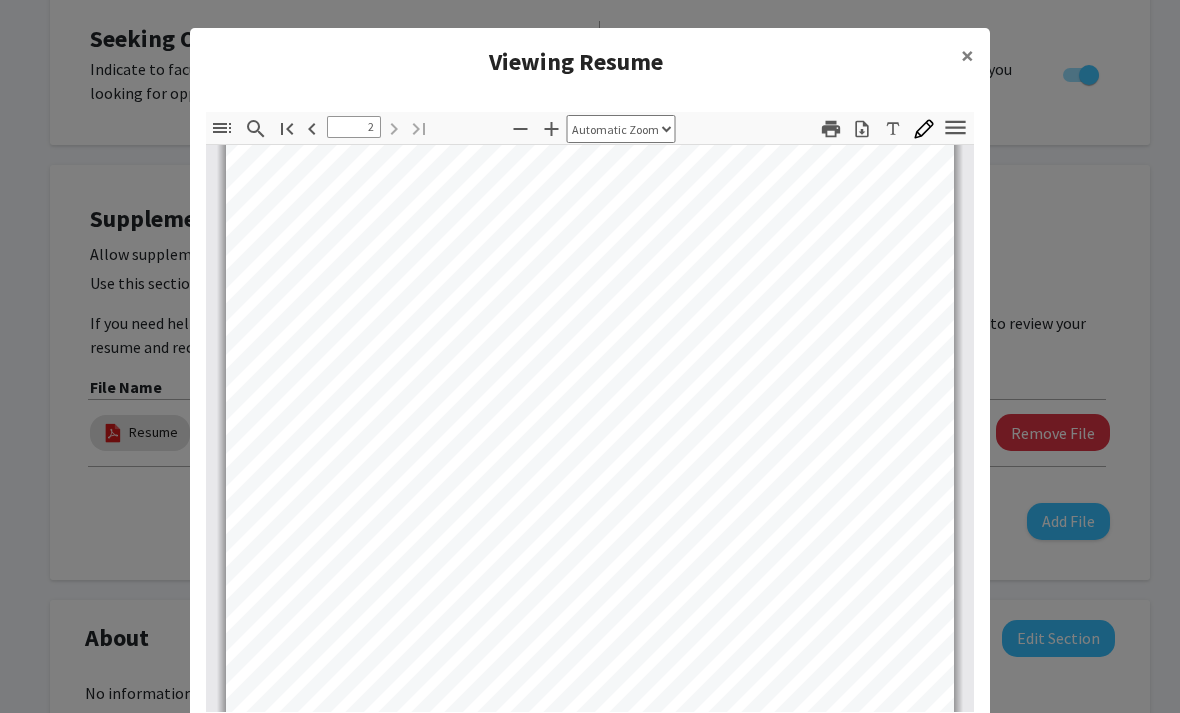 click on "Research /Work Experience Governor’s School for Medicine and Health Sciences - [INSTITUTION] Department of Educati on / [INSTITUTION], [CITY], [STATE] [MONTH] - [MONTH] [YEAR] • One of 20 students selected out of 360 applicants • Participated in rigorous hands - on experiences at several hospitals: [INSTITUTION], [INSTITUTION] Medical School, etc. and other healthcare - related settings; explored healthcare ecosystem • Presented research on the applications of genetic engineering on Huntington’s disease. Cancer Research Intern - [INSTITUTION] Comprehensive Cancer Center, [CITY], [STATE] [MONTH] [YEAR] - Present • Studied relationship between chromatin remodeling and gene expression as well as the role of nucleosome - remodeling factor (NURF) in cancer progression • Showing that targeting a transcription factor BPTF can enhance the efficacy of chemotherapy. [MONTH] - [MONTH] [YEAR] • Designed a potential treatment for hypermethylation - induced cancer through vitamin C intake and studied how Medical Science Intern" at bounding box center (590, 477) 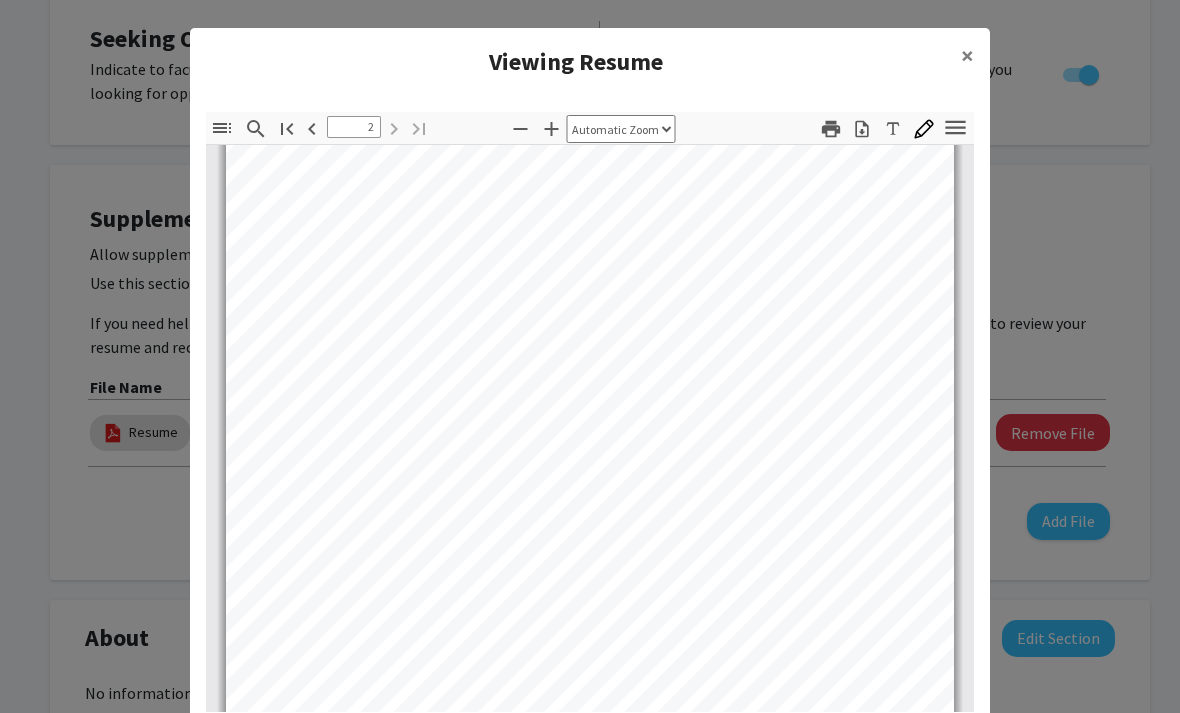 scroll, scrollTop: 1121, scrollLeft: 0, axis: vertical 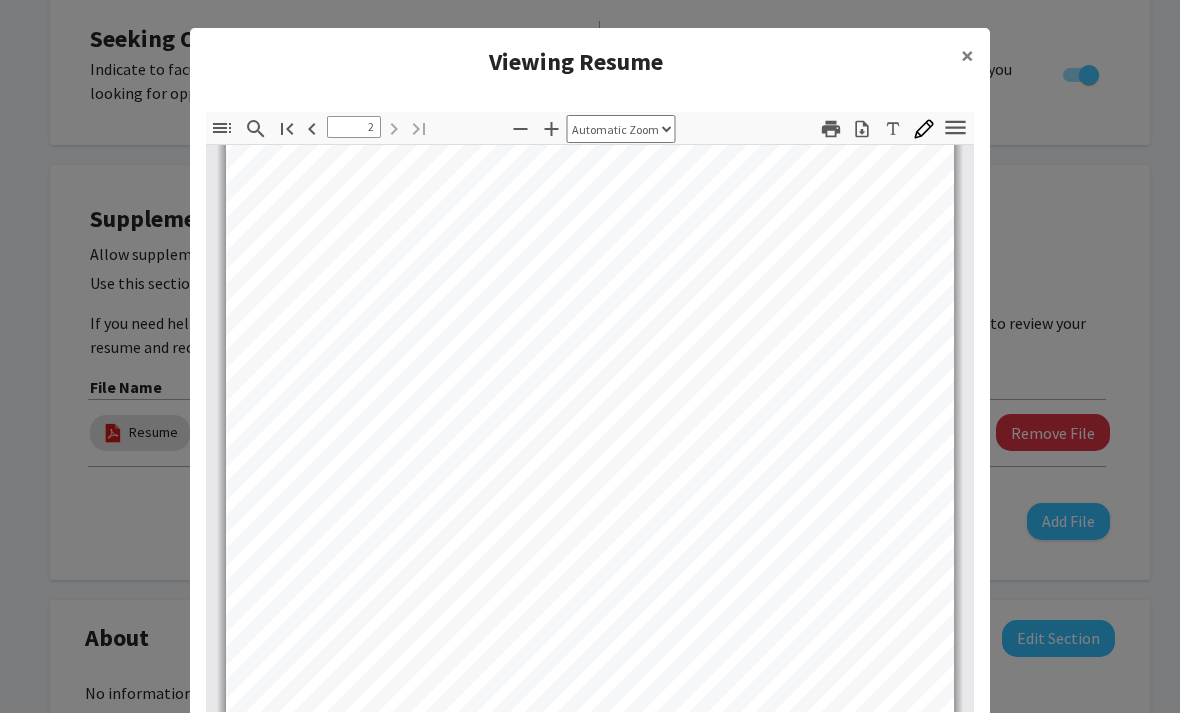 click on "Research /Work Experience Governor’s School for Medicine and Health Sciences - [INSTITUTION] Department of Educati on / [INSTITUTION], [CITY], [STATE] [MONTH] - [MONTH] [YEAR] • One of 20 students selected out of 360 applicants • Participated in rigorous hands - on experiences at several hospitals: [INSTITUTION], [INSTITUTION] Medical School, etc. and other healthcare - related settings; explored healthcare ecosystem • Presented research on the applications of genetic engineering on Huntington’s disease. Cancer Research Intern - [INSTITUTION] Comprehensive Cancer Center, [CITY], [STATE] [MONTH] [YEAR] - Present • Studied relationship between chromatin remodeling and gene expression as well as the role of nucleosome - remodeling factor (NURF) in cancer progression • Showing that targeting a transcription factor BPTF can enhance the efficacy of chemotherapy. [MONTH] - [MONTH] [YEAR] • Designed a potential treatment for hypermethylation - induced cancer through vitamin C intake and studied how Medical Science Intern" at bounding box center [590, 458] 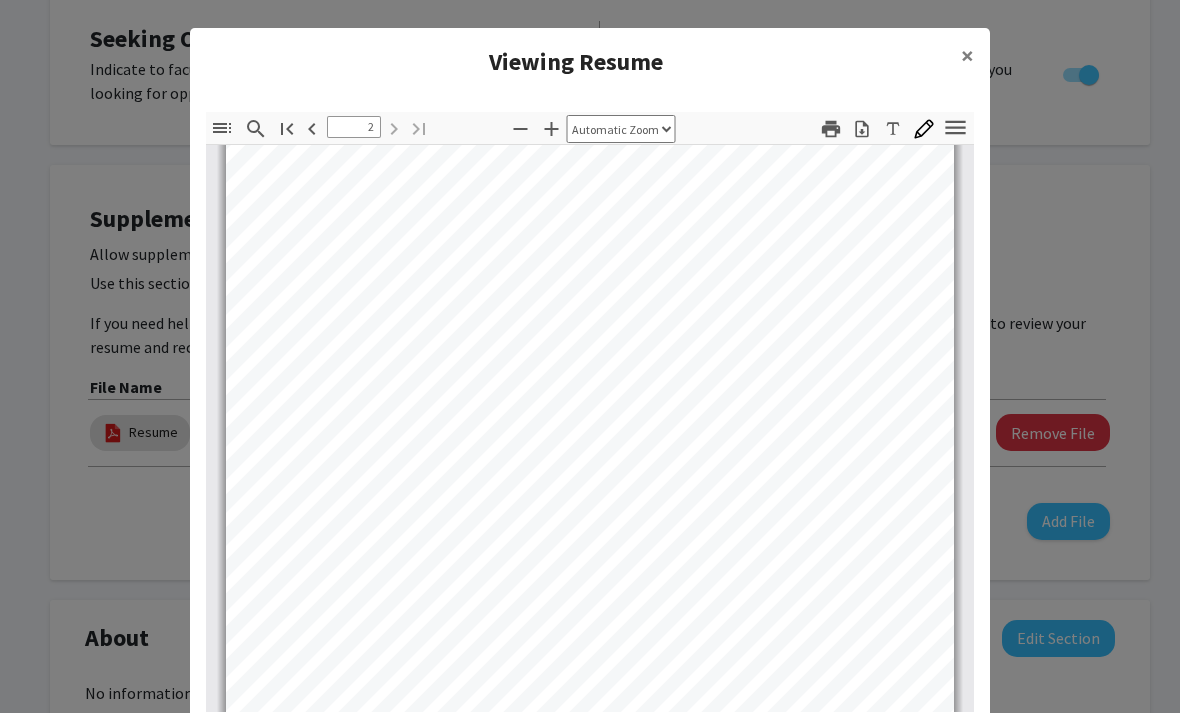 scroll, scrollTop: 1007, scrollLeft: 0, axis: vertical 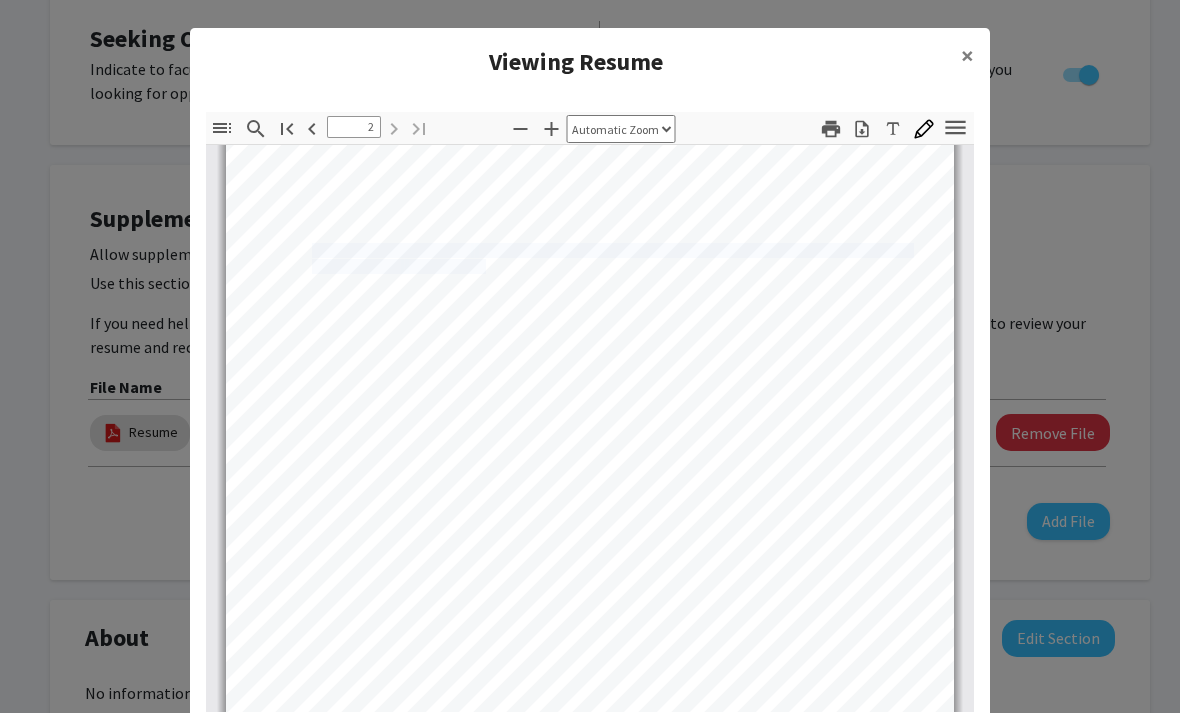 drag, startPoint x: 312, startPoint y: 243, endPoint x: 483, endPoint y: 264, distance: 172.28465 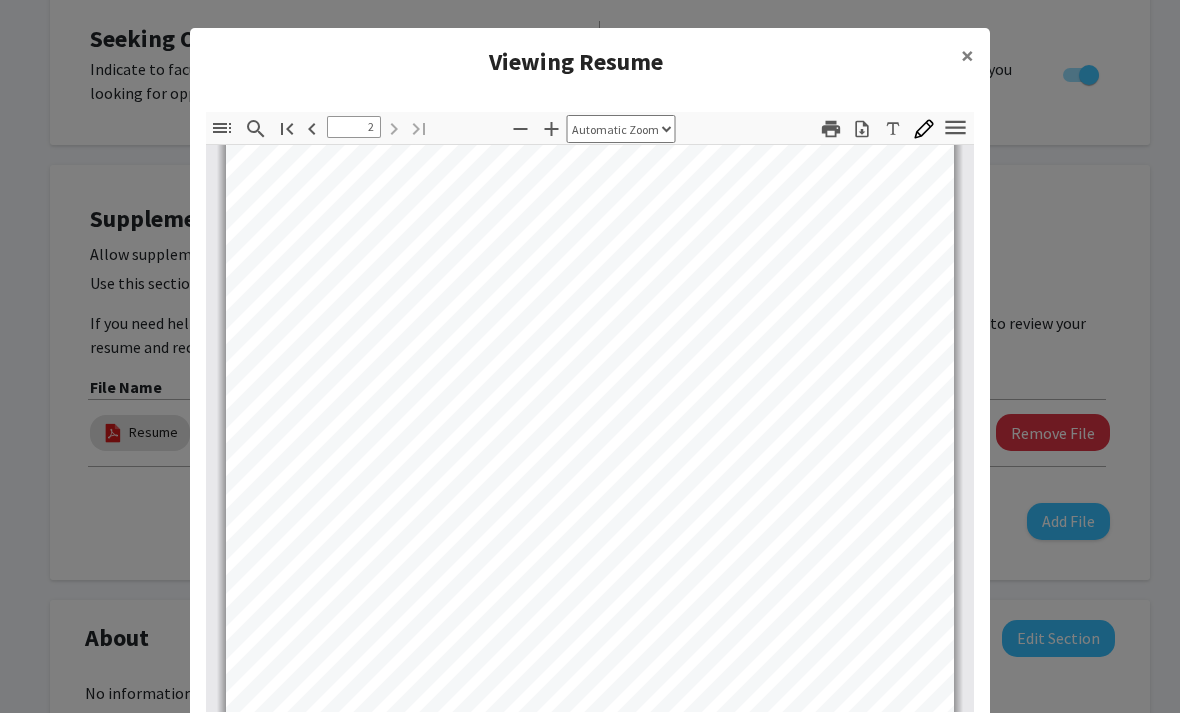 scroll, scrollTop: 1293, scrollLeft: 0, axis: vertical 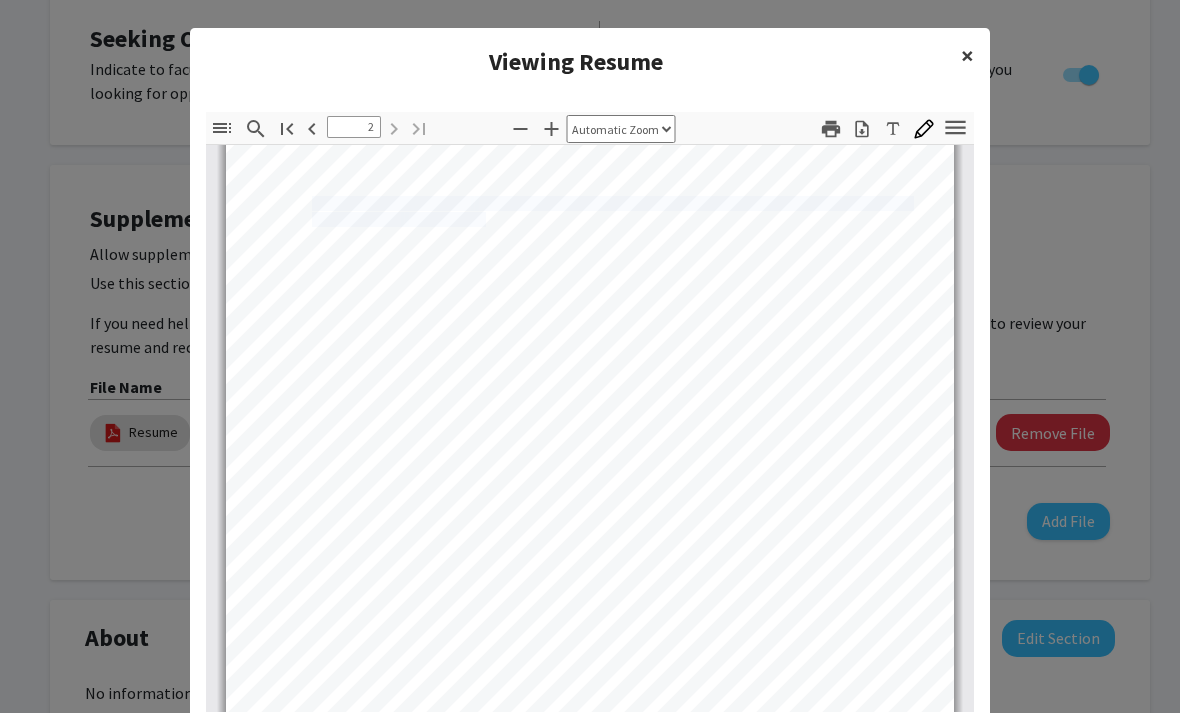 click on "×" 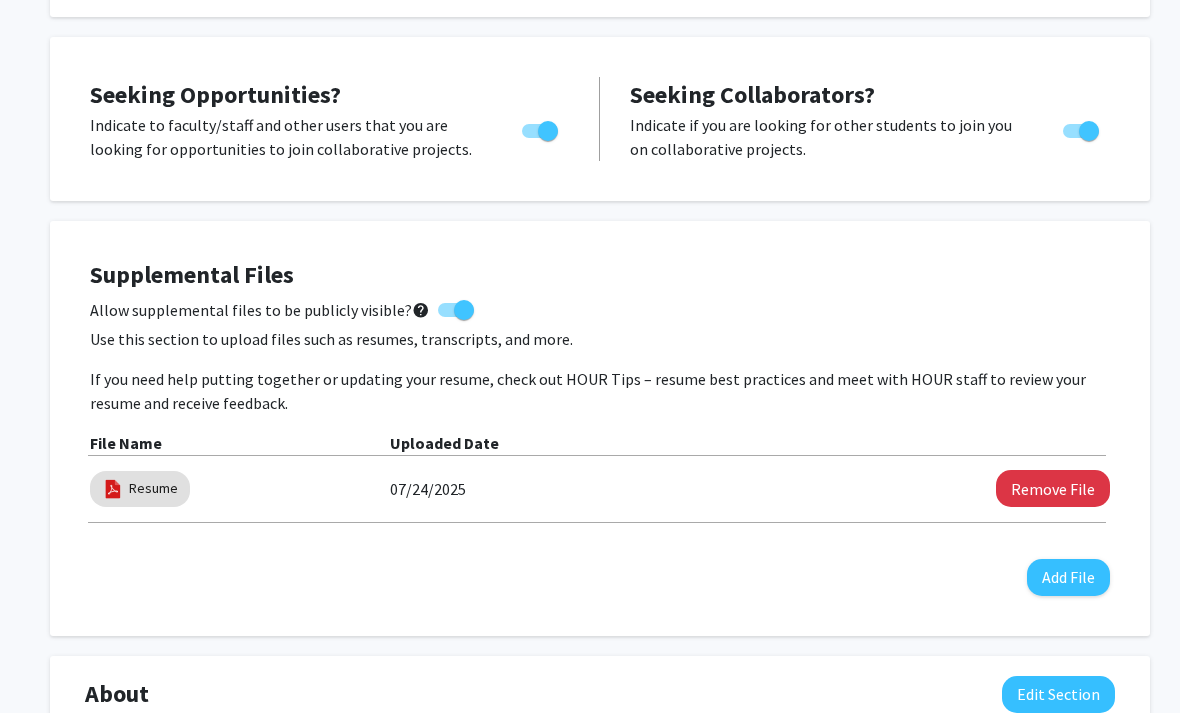 scroll, scrollTop: 427, scrollLeft: 0, axis: vertical 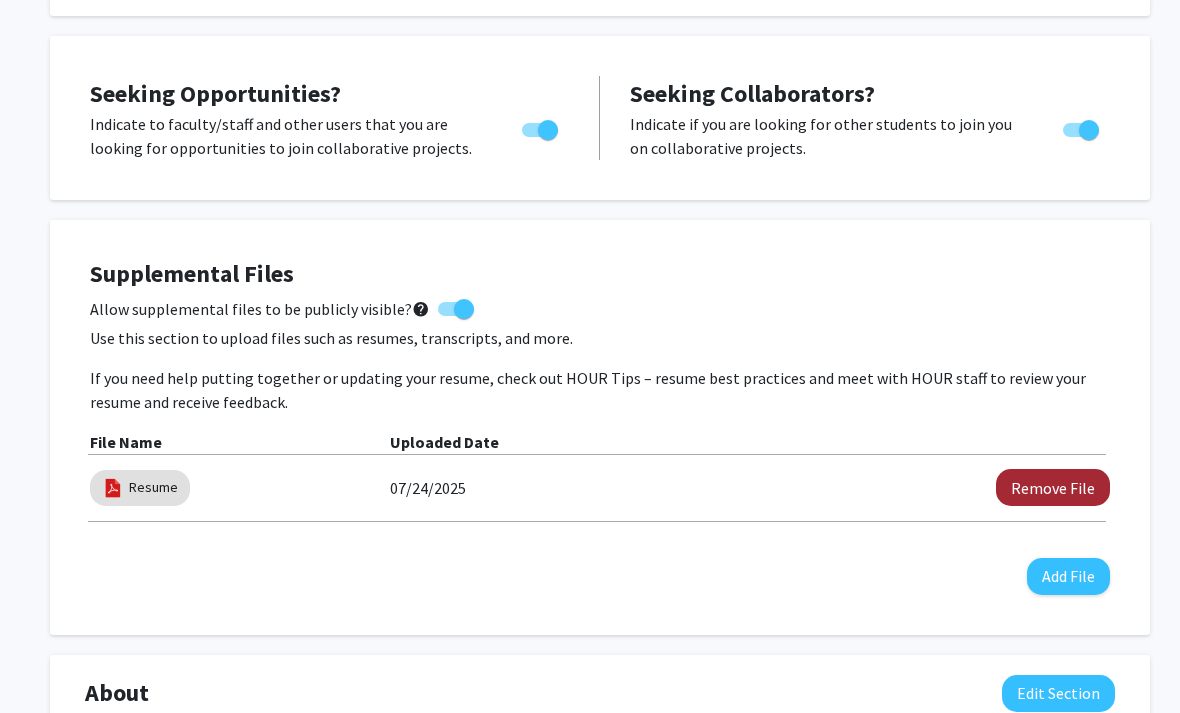 click on "Remove File" 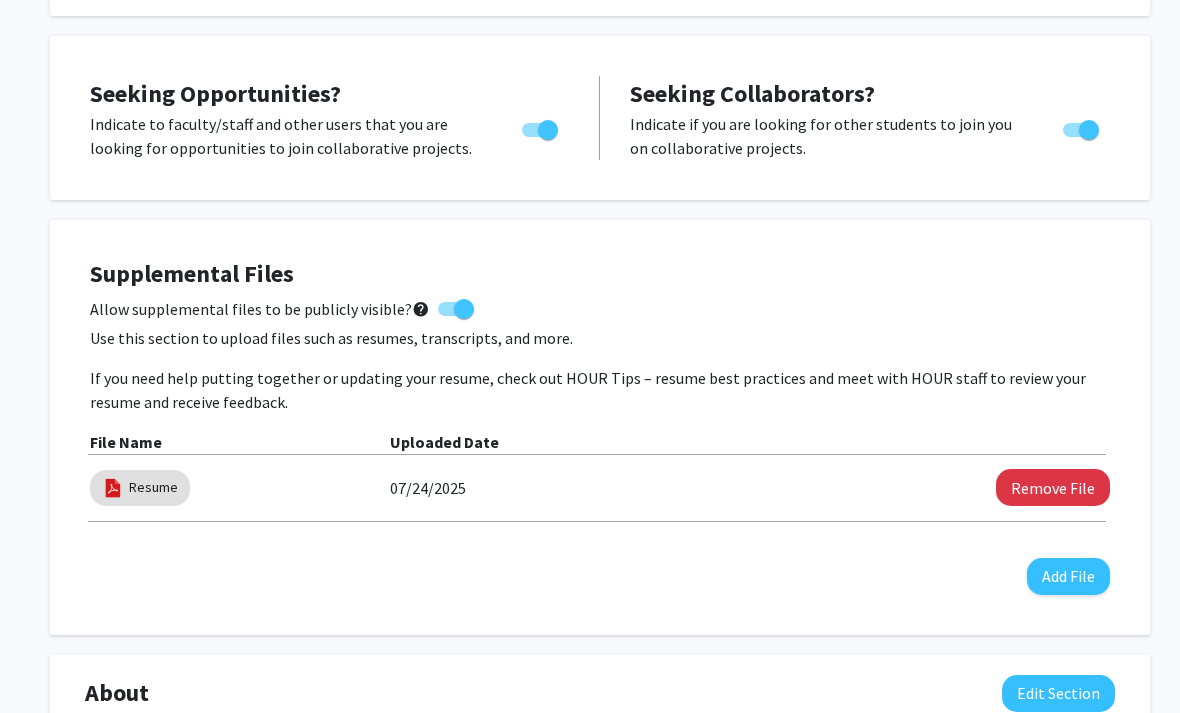 scroll, scrollTop: 428, scrollLeft: 0, axis: vertical 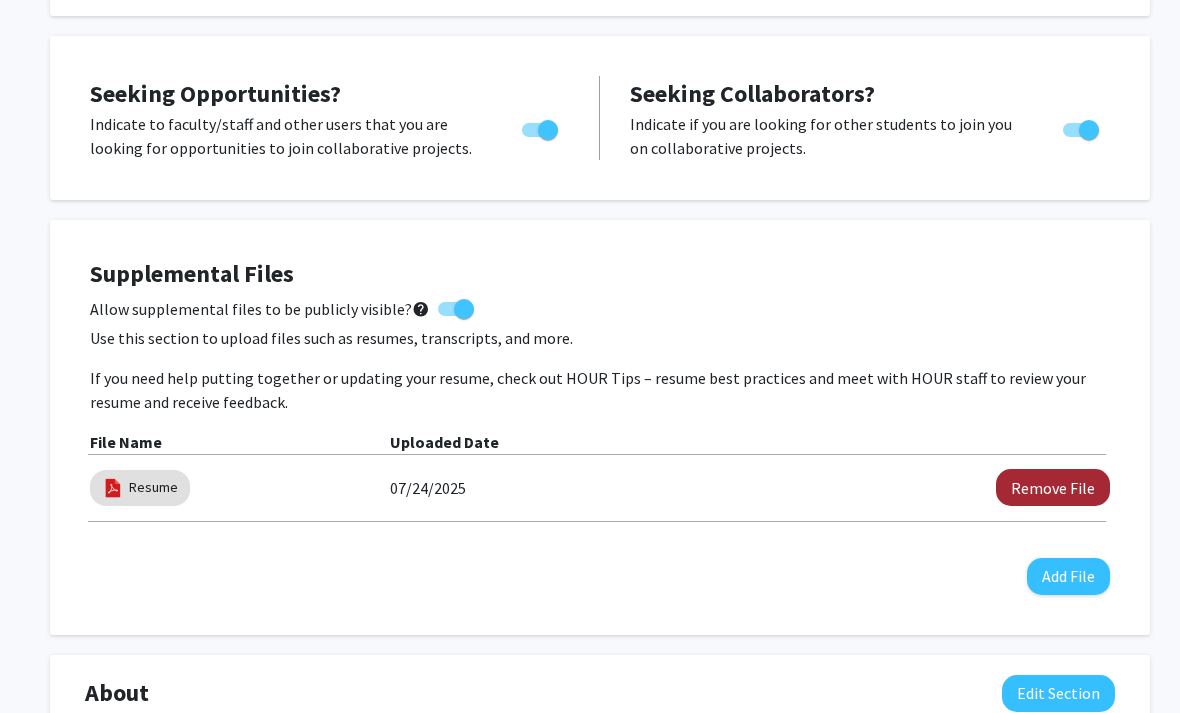 click on "Remove File" 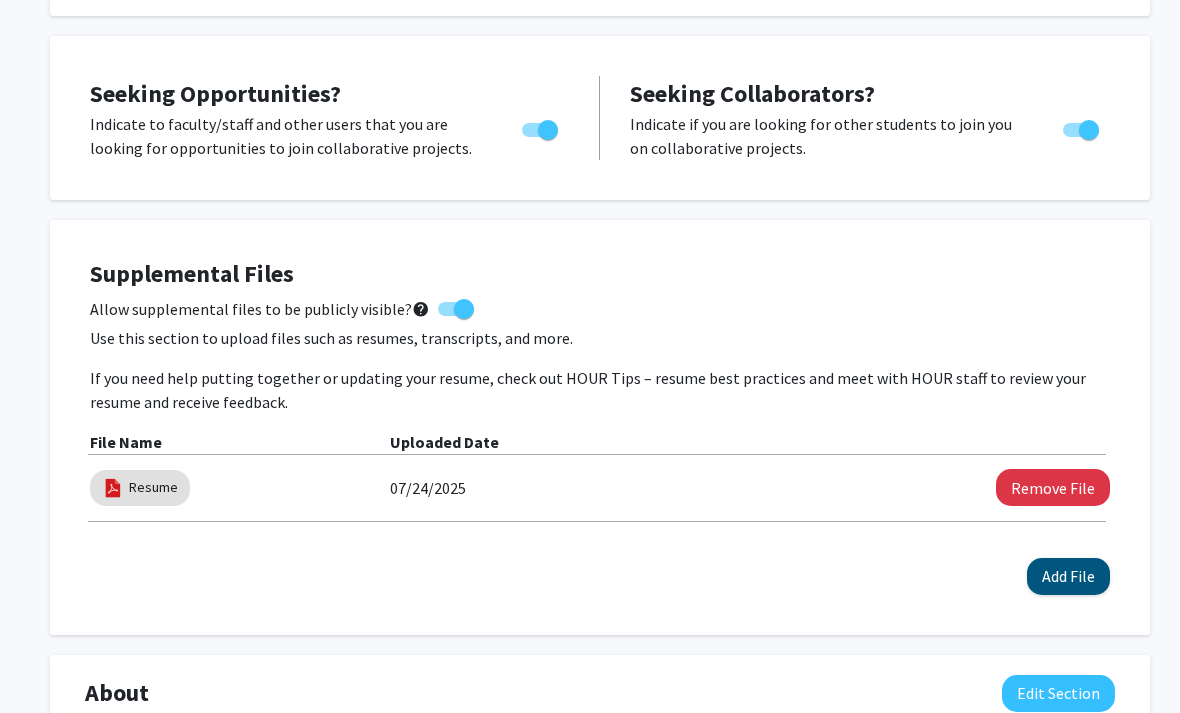 click on "Add File" 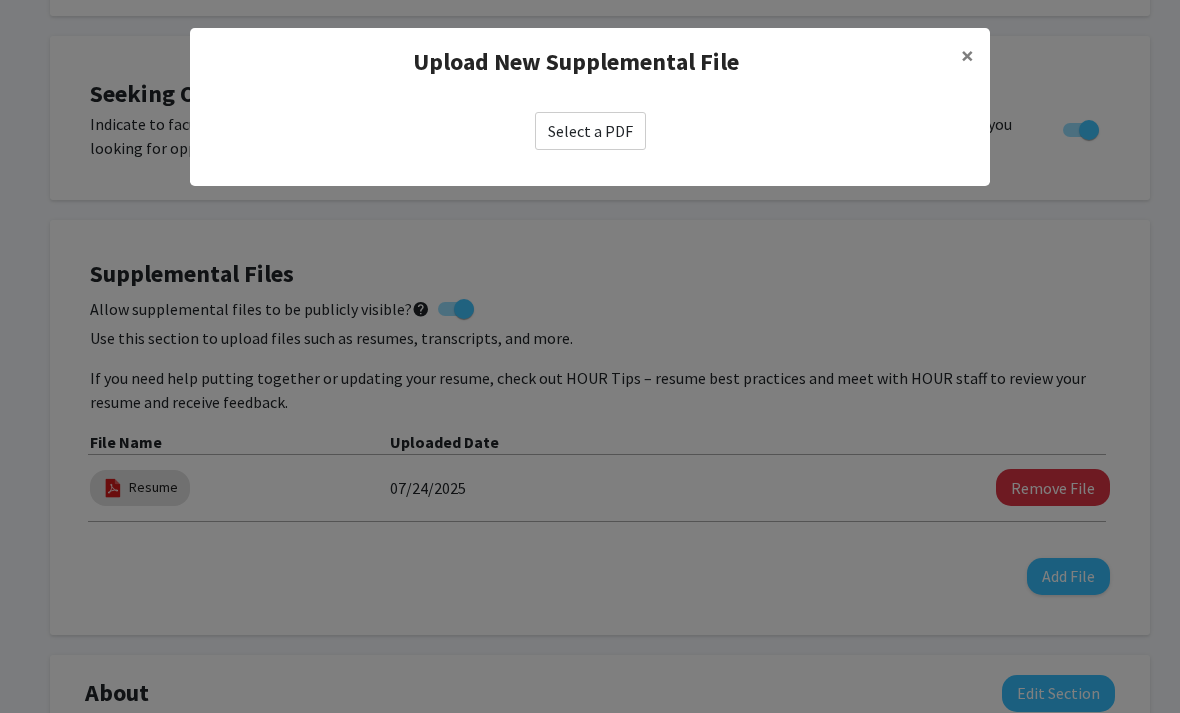 click on "Select a PDF" 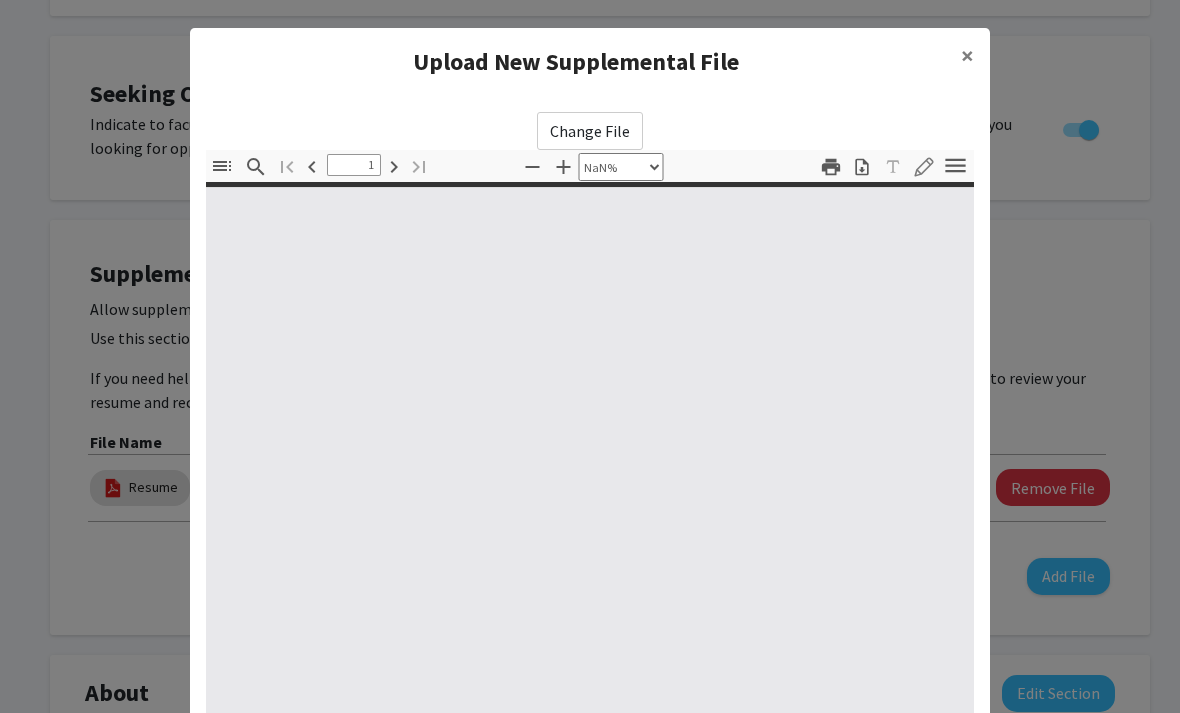 type on "0" 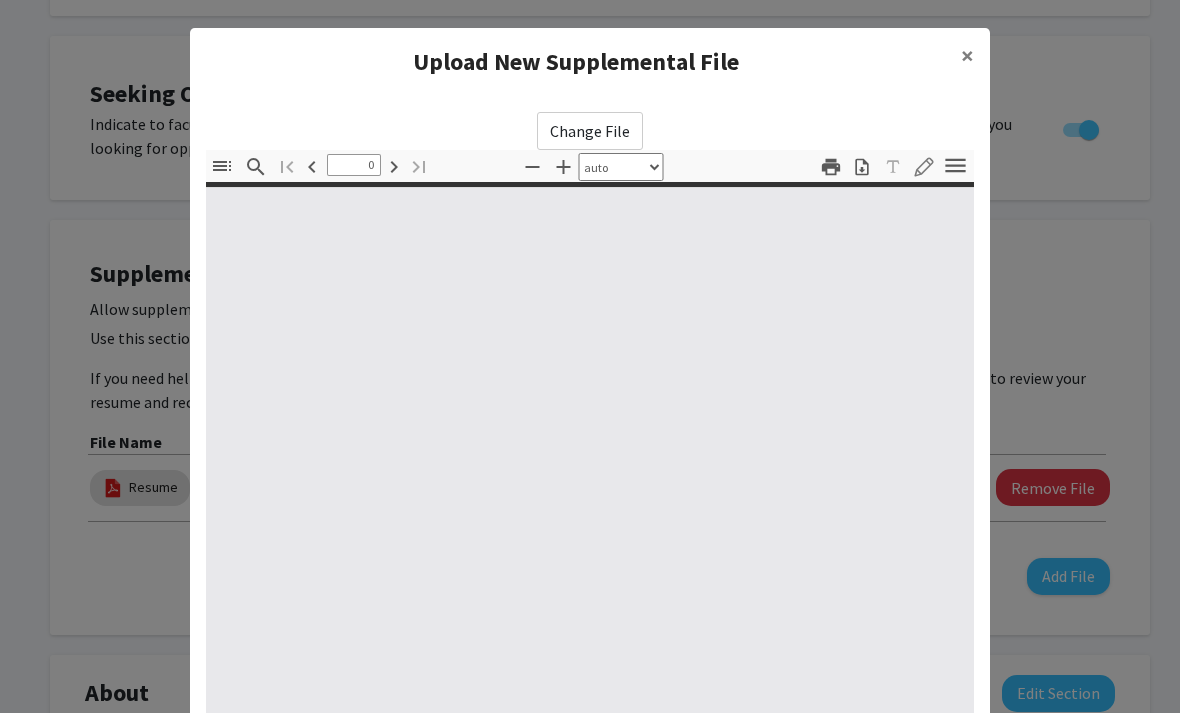 select on "custom" 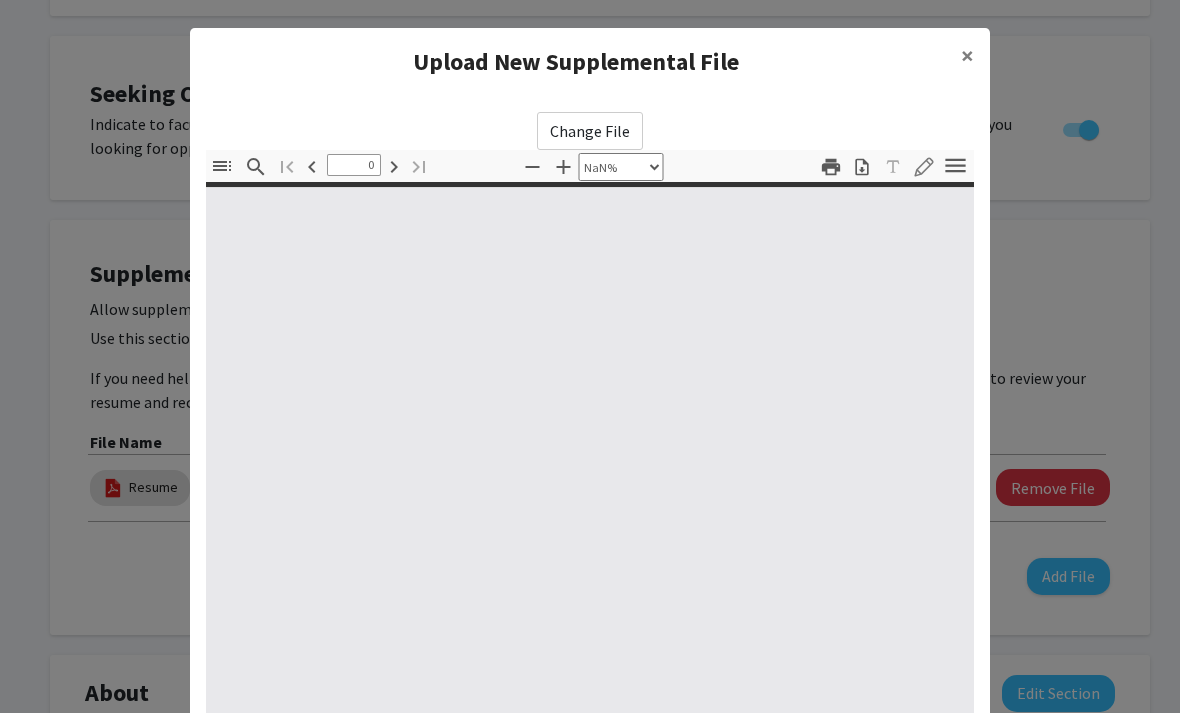 type on "1" 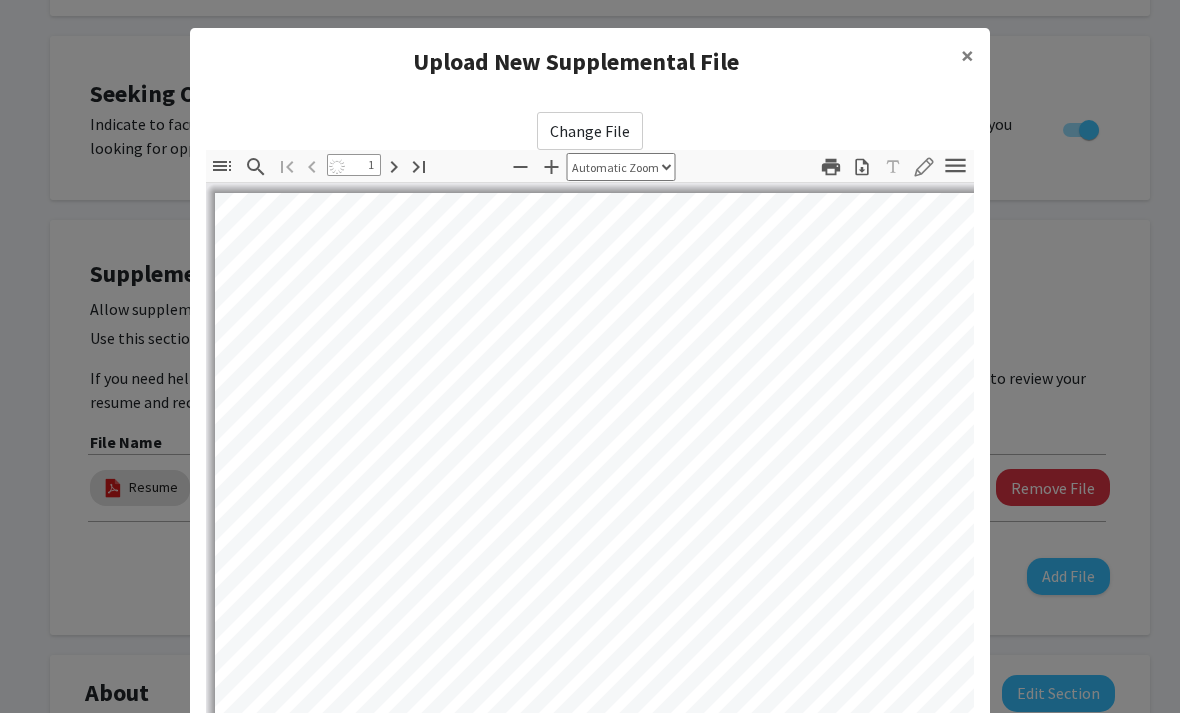 select on "auto" 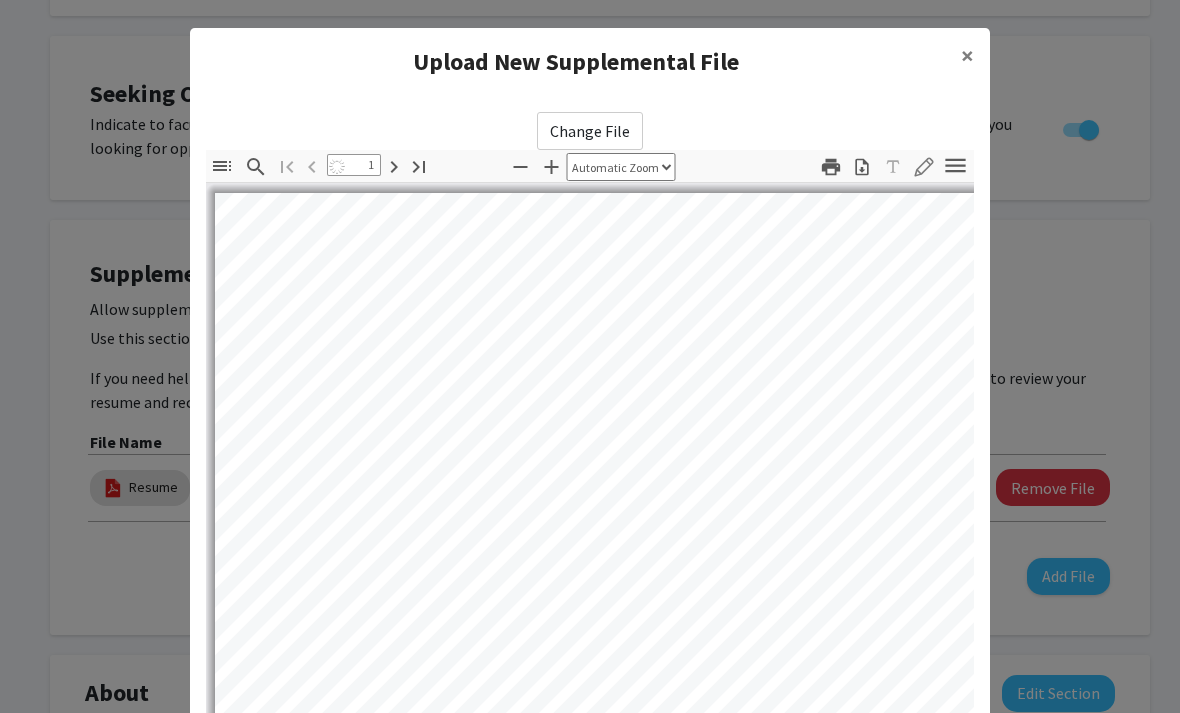 scroll, scrollTop: 382, scrollLeft: -1, axis: both 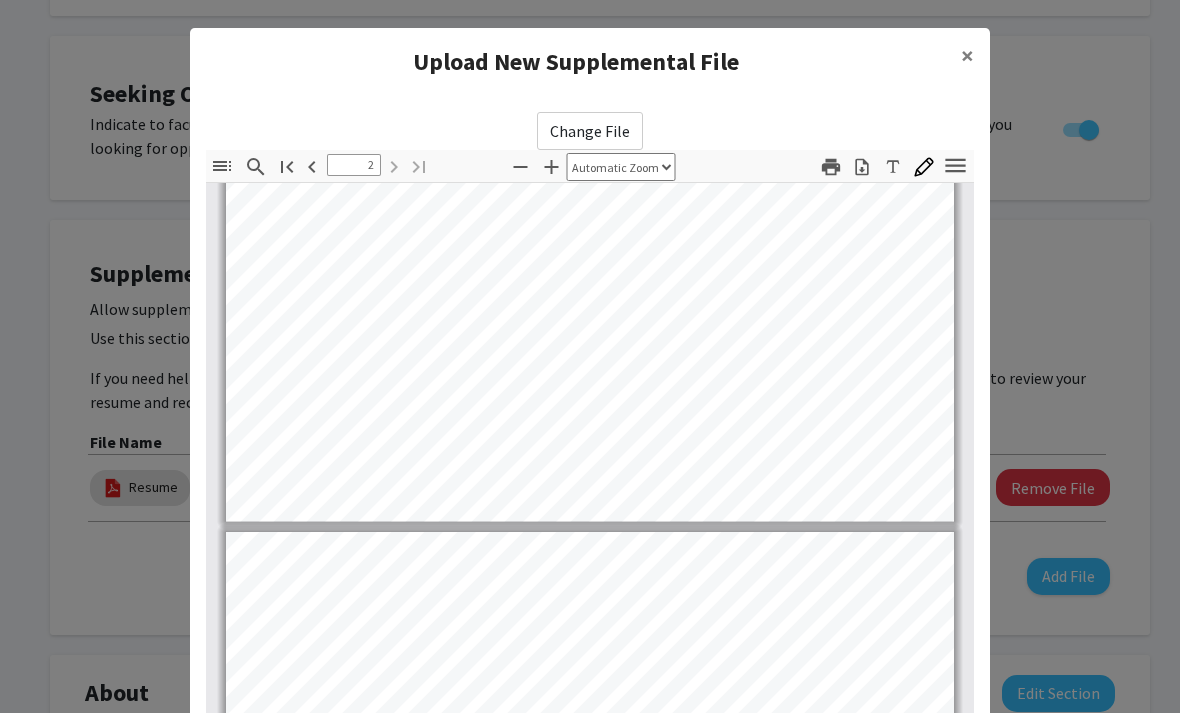 type on "1" 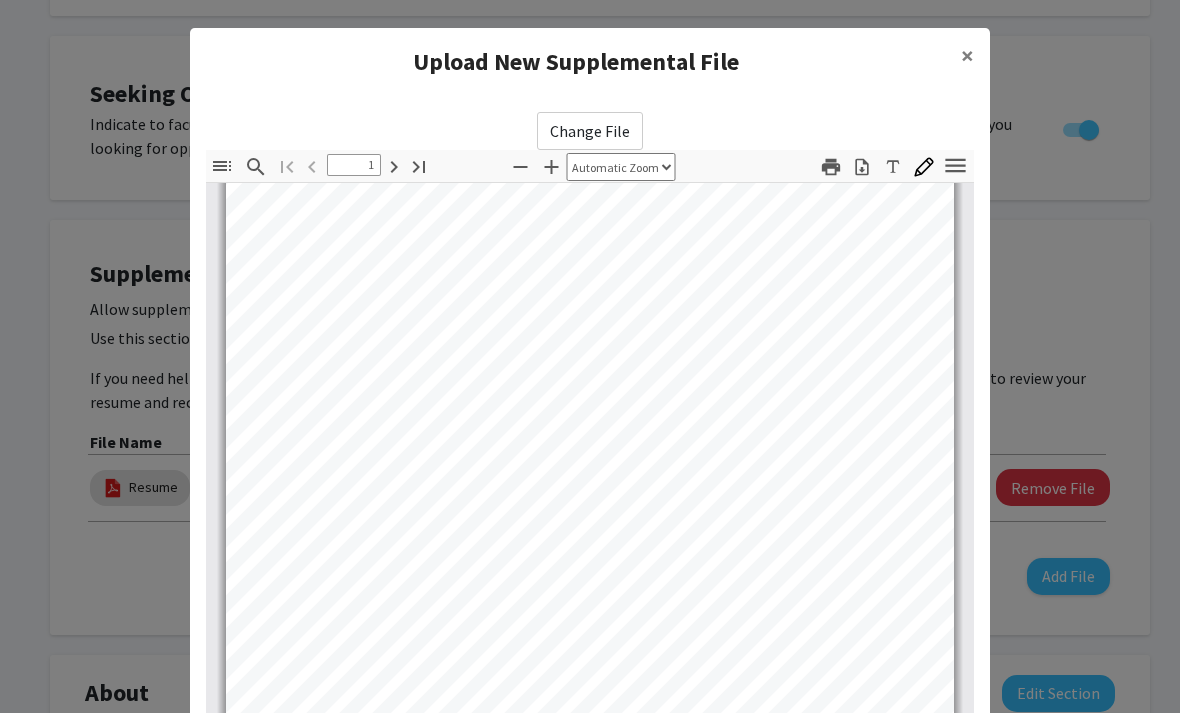 scroll, scrollTop: 84, scrollLeft: 0, axis: vertical 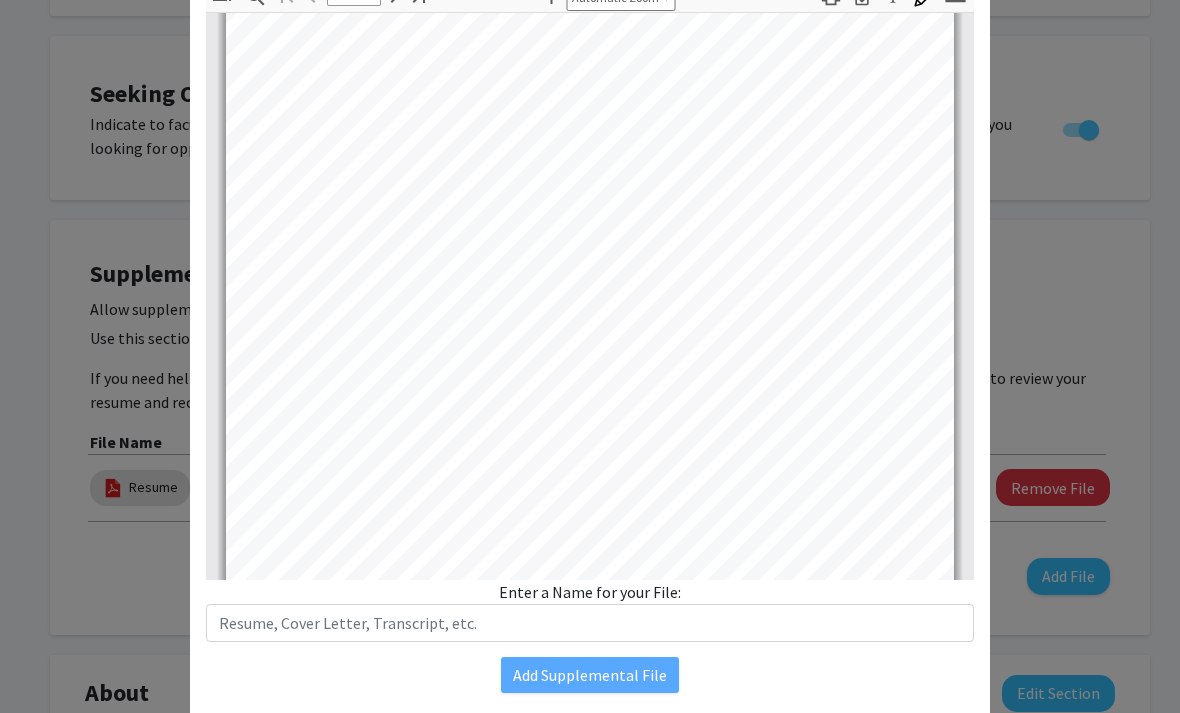 click on "Change File Thumbnails Document Outline Attachments Layers Current Outline Item Toggle Sidebar Find Go to First Page Previous 1 of 2 Next Go to Last Page Zoom Out Zoom In Automatic Zoom Actual Size Page Fit Page Width 50% 100% 125% 150% 200% 300% 400% NaN% Hand Tool Text Selection Tool Presentation Mode Open Print Download Text Draw Tools Color #000000 Size Color #000000 Thickness Opacity Presentation Mode Open Print Download Go to First Page Previous Next Go to Last Page Rotate Clockwise Rotate Counterclockwise Text Selection Tool Hand Tool Page Scrolling Vertical Scrolling Horizontal Scrolling Wrapped Scrolling No Spreads Odd Spreads Even Spreads Document Properties… Multiple search terms. Each line is a search term. Previous Next Highlight All Match Case Current page only Pages (e.g. 6-10 or 2,4) Whole Words multiple search terms separated by word boundaries Ignore accents and diacritics Fuzzy search [FIRST] [LAST] [USERNAME] @ [EMAIL] • ([PHONE]) • linkedin.com/in/ [USERNAME] EDUCATION" 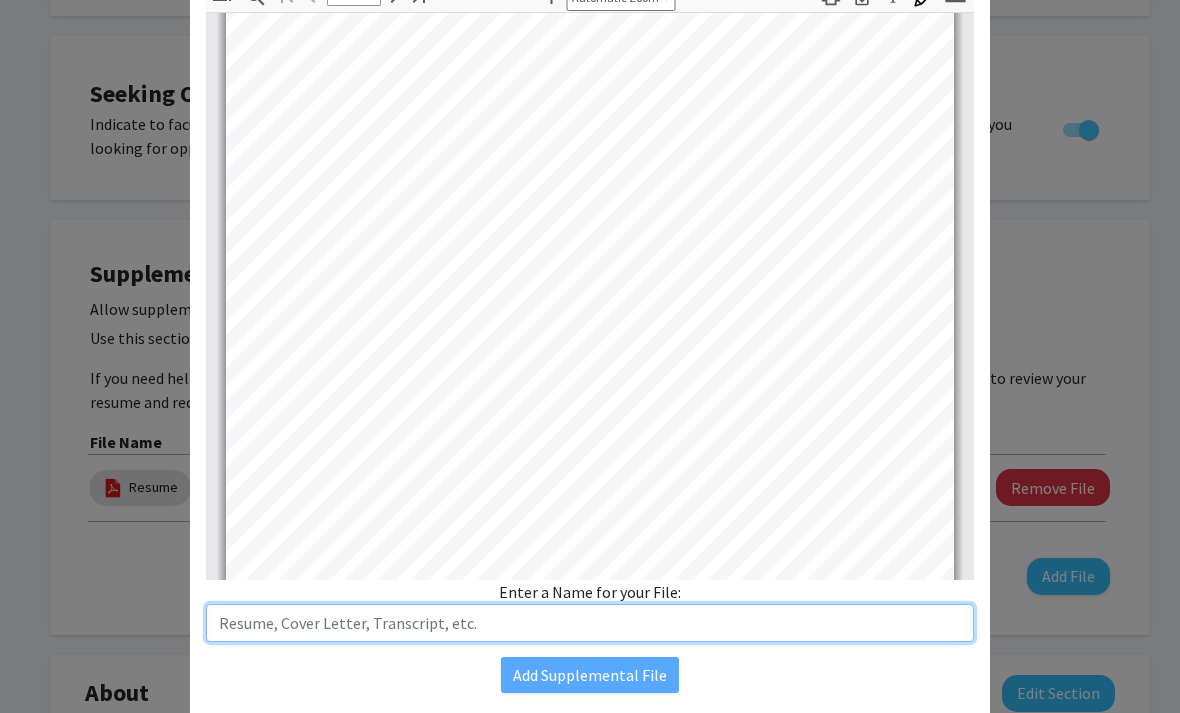 click at bounding box center [590, 623] 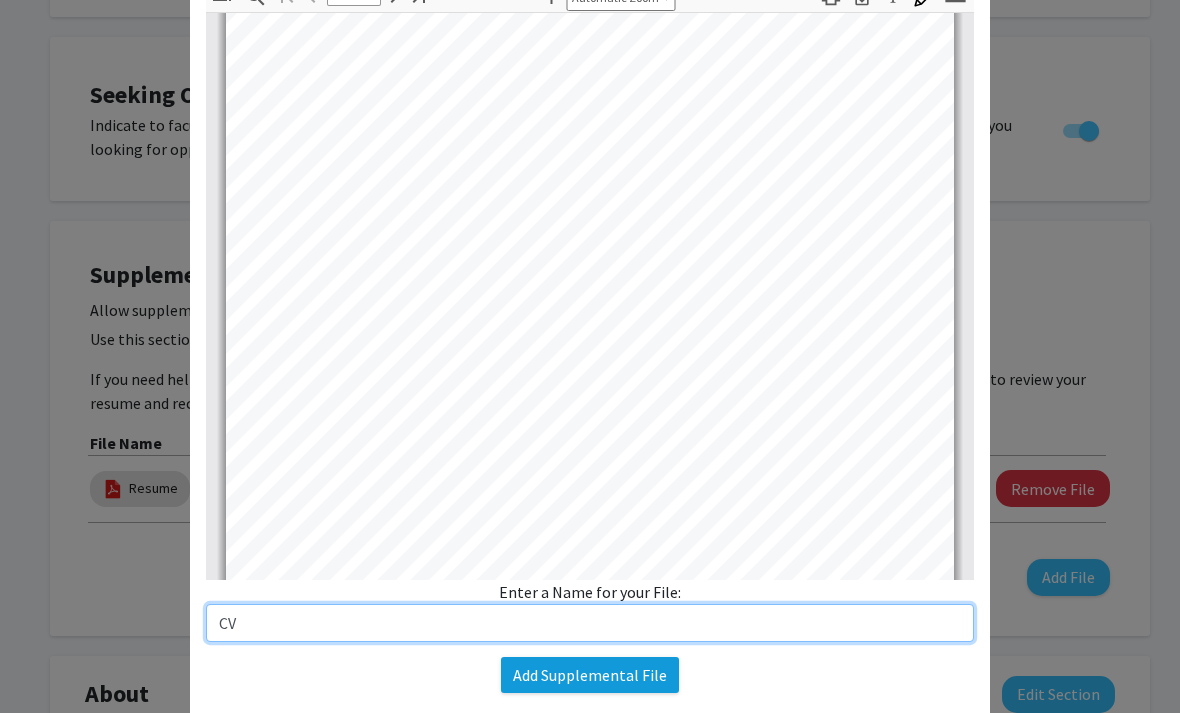 type on "CV" 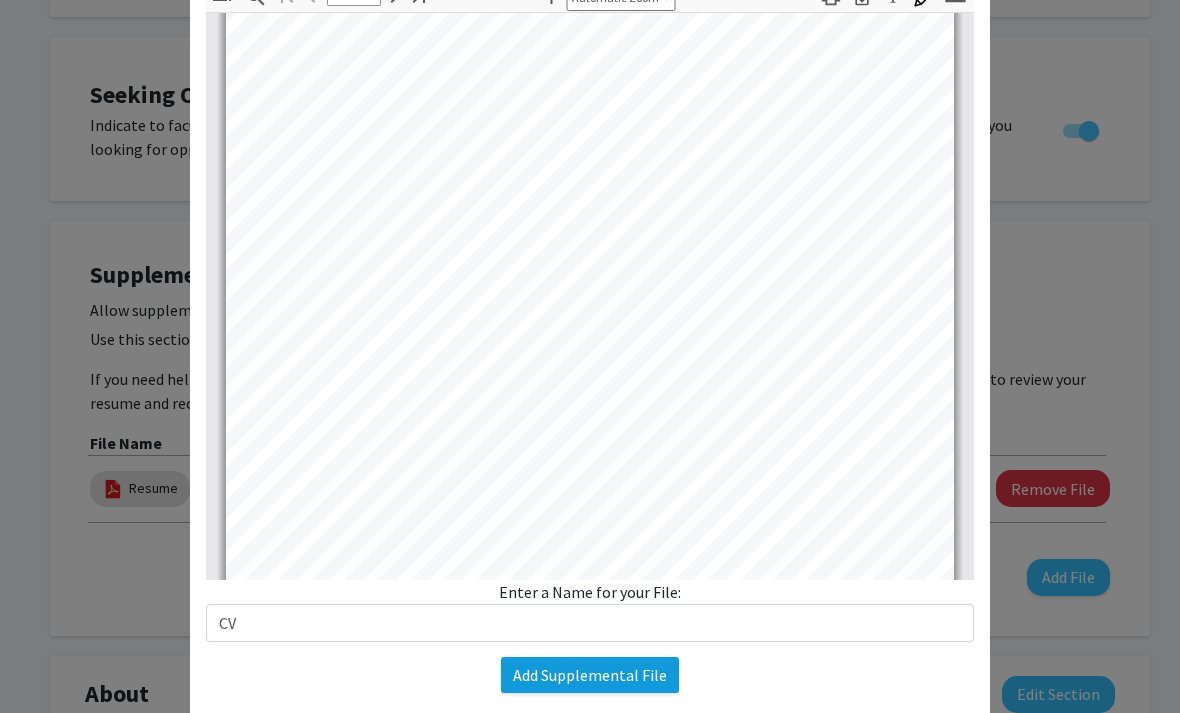 click on "Add Supplemental File" 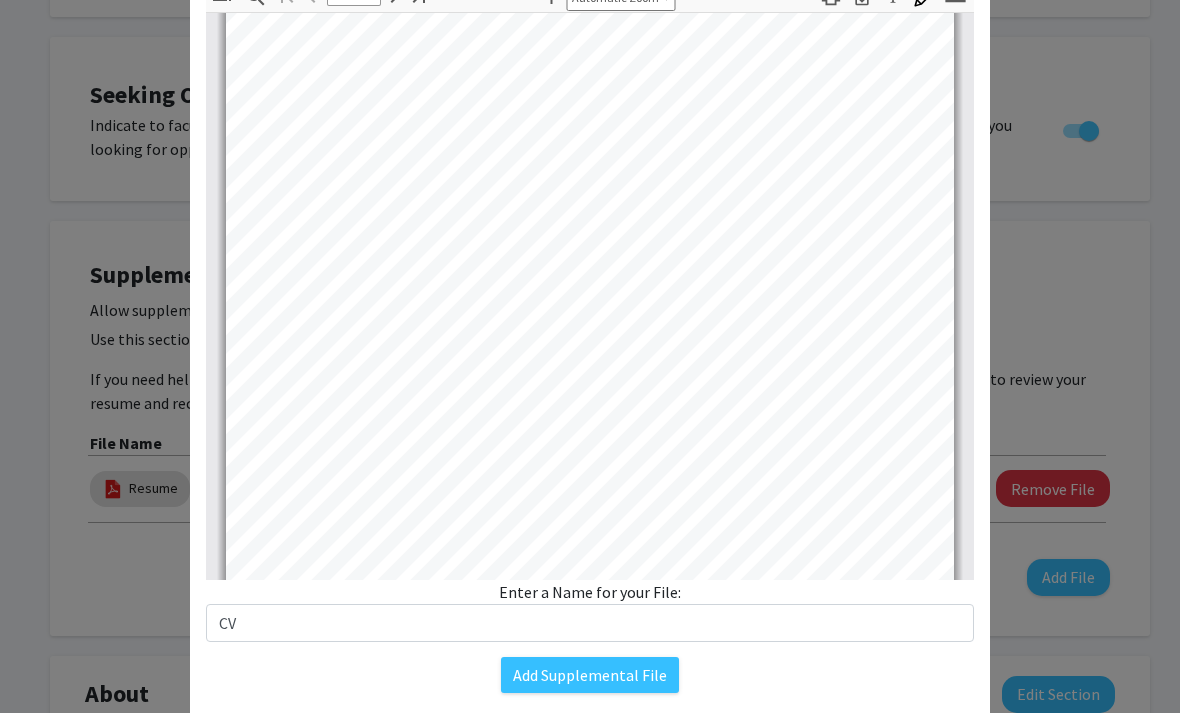 scroll, scrollTop: 428, scrollLeft: 0, axis: vertical 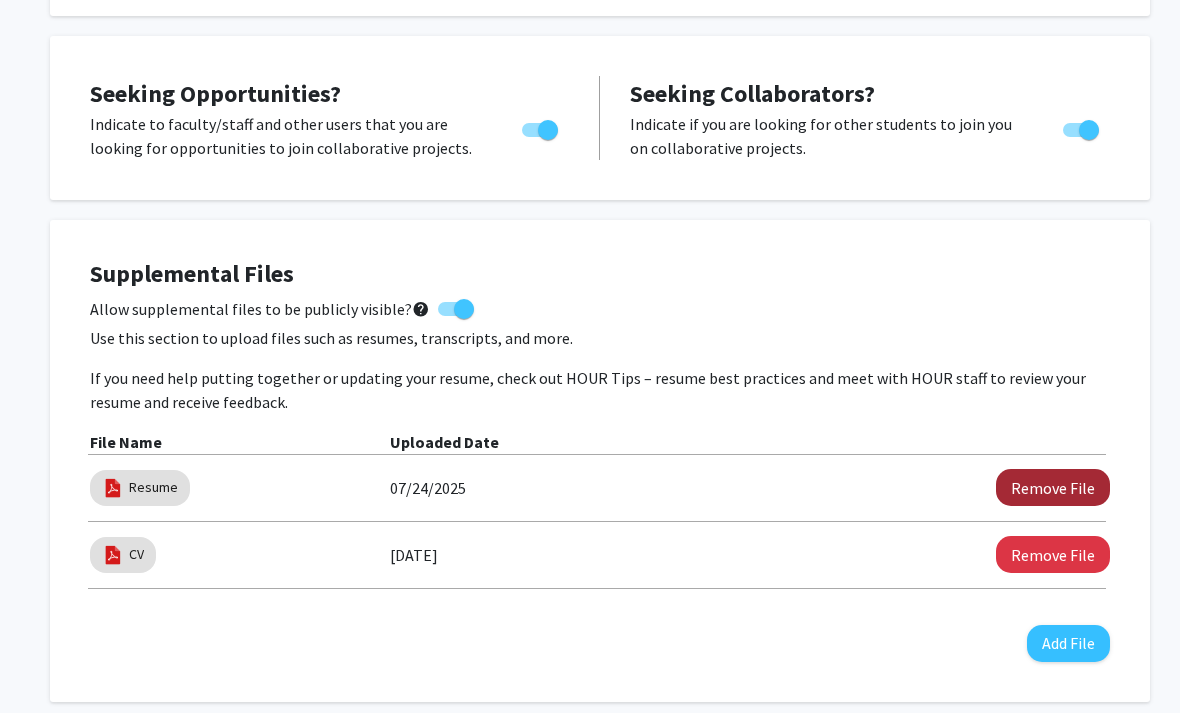 click on "Remove File" 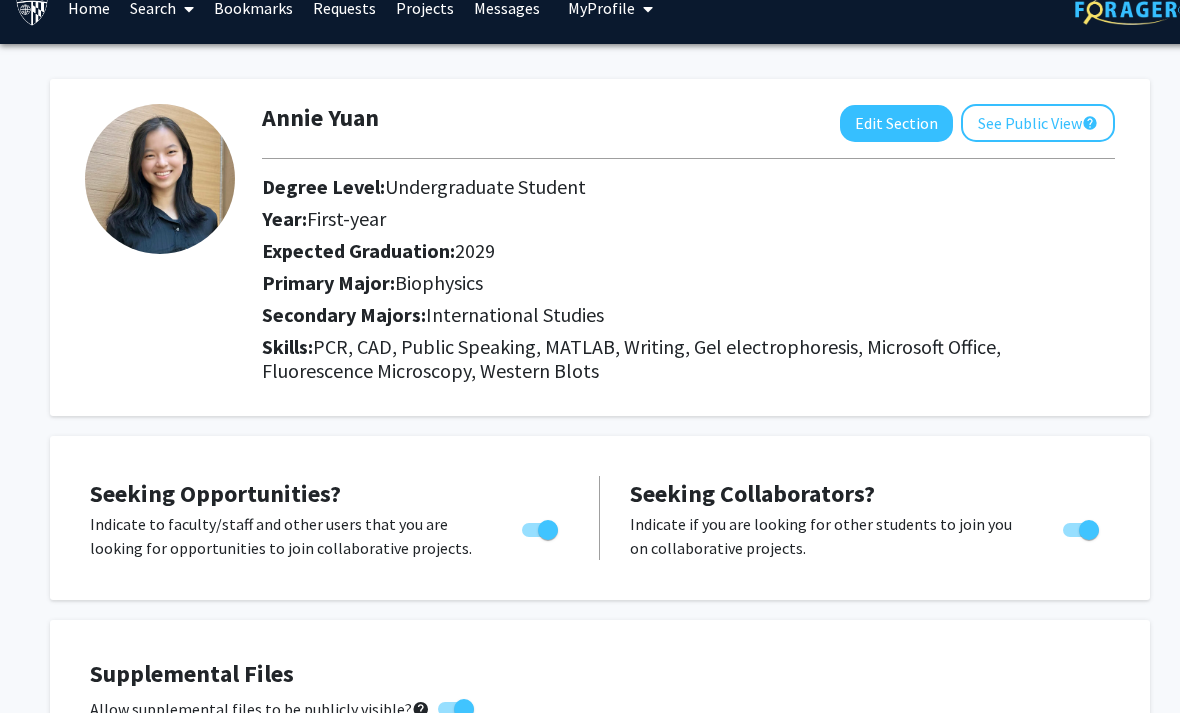 scroll, scrollTop: 11, scrollLeft: 0, axis: vertical 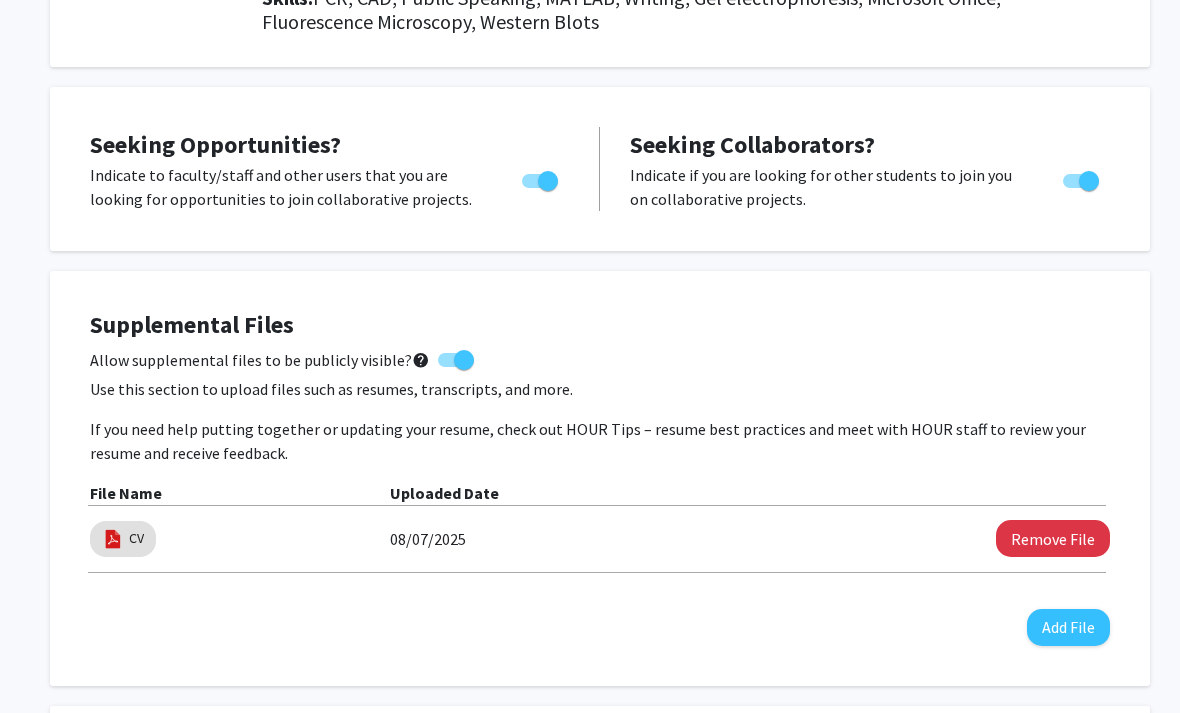 click on "Use this section to upload files such as resumes, transcripts, and more." 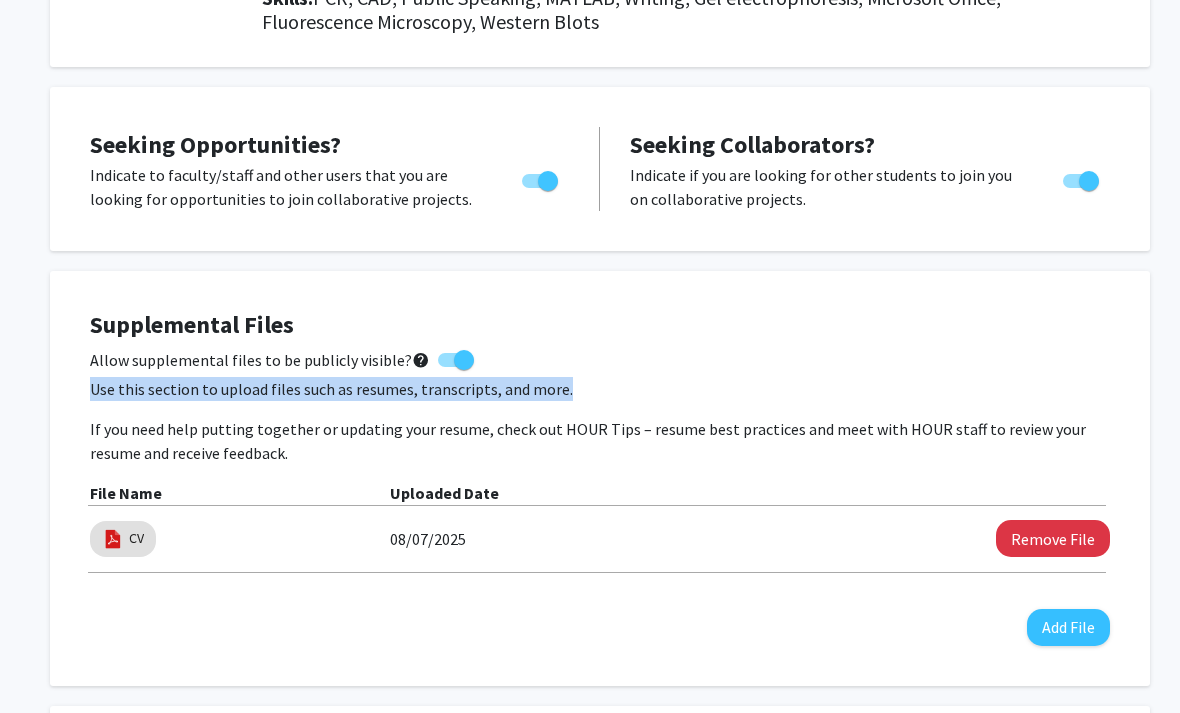 click on "Use this section to upload files such as resumes, transcripts, and more." 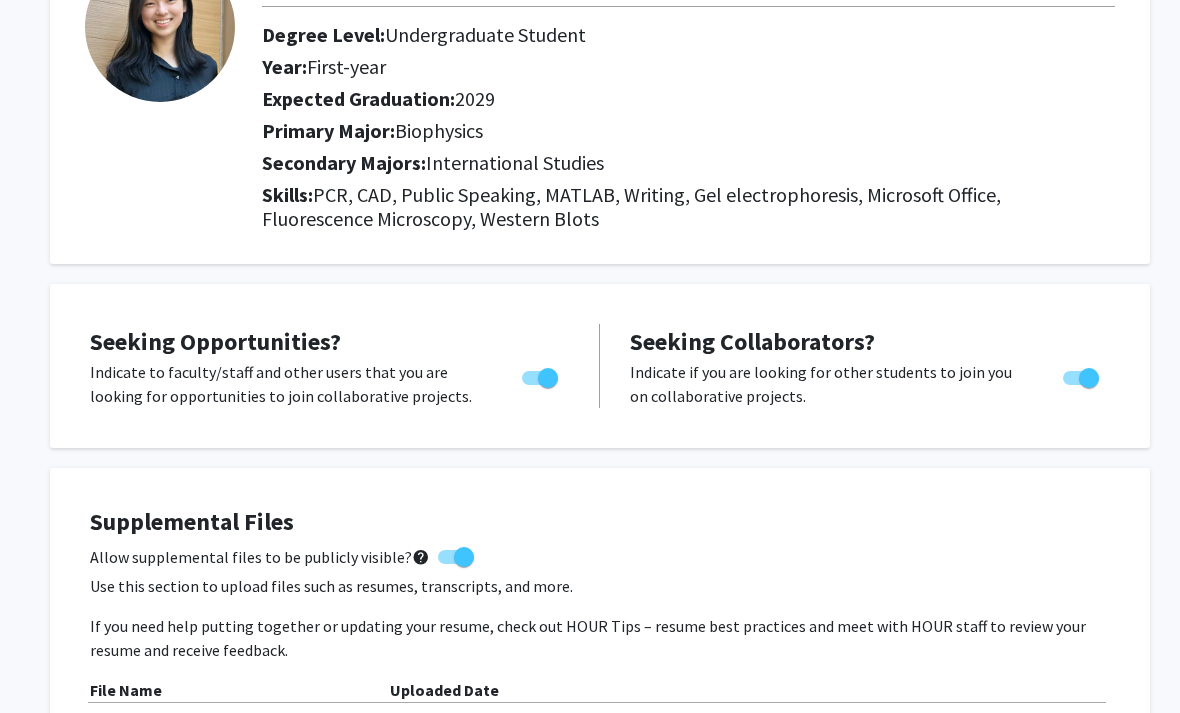 scroll, scrollTop: 175, scrollLeft: 0, axis: vertical 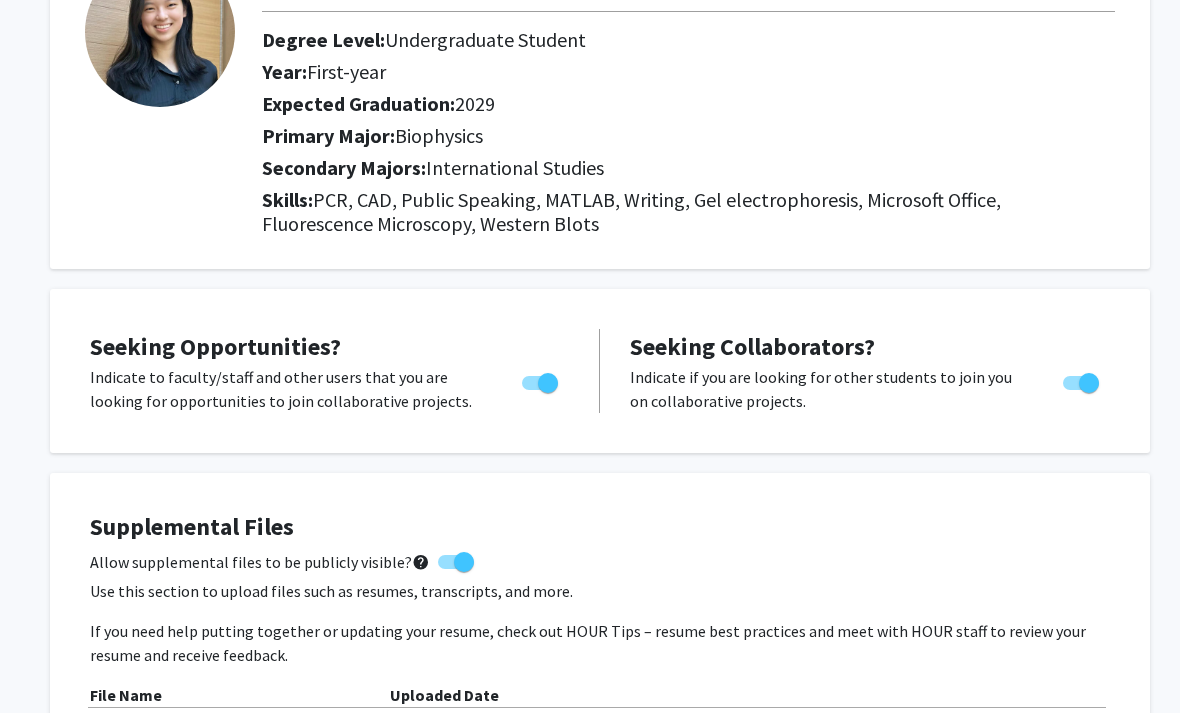 click on "Skip navigation Home Search Bookmarks Requests Messages My Profile [FIRST] [LAST] View Profile Account Settings Log Out Complete your profile × To continue, you need to make sure you've filled out your name, major, and year on your profile so it can be shared with faculty members. Trust us, we’re here to save you time! Continue exploring the site Go to profile [FIRST] [LAST] Edit Section See Public View help Degree Level: Undergraduate Student Year: First-year Expected Graduation: [YEAR] Primary Major: Biophysics Secondary Majors: International Studies Skills: PCR, CAD, Public Speaking, MATLAB, Writing, Gel electrophoresis, Microsoft Office, Fluorescence Microscopy, Western Blots Seeking Opportunities? Indicate to faculty/staff and other users that you are looking for opportunities to join collaborative projects. Seeking Collaborators? Indicate if you are looking for other students to join you on collaborative projects. Supplemental Files" at bounding box center (590, 181) 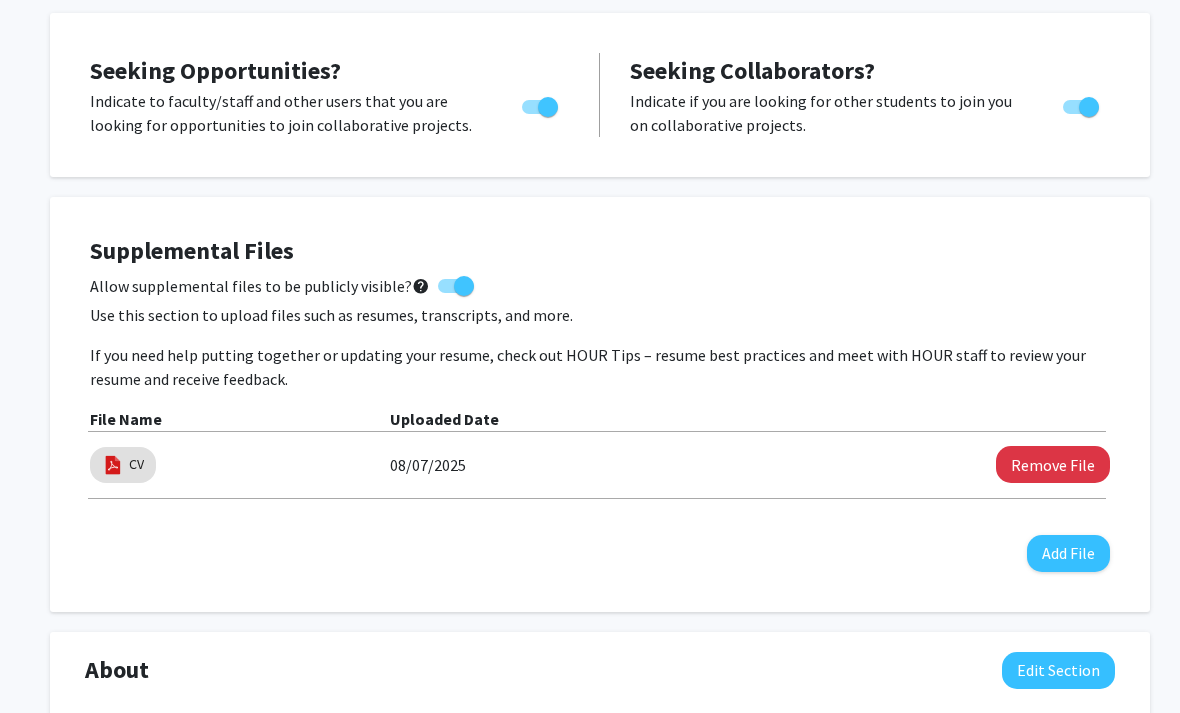 scroll, scrollTop: 482, scrollLeft: 0, axis: vertical 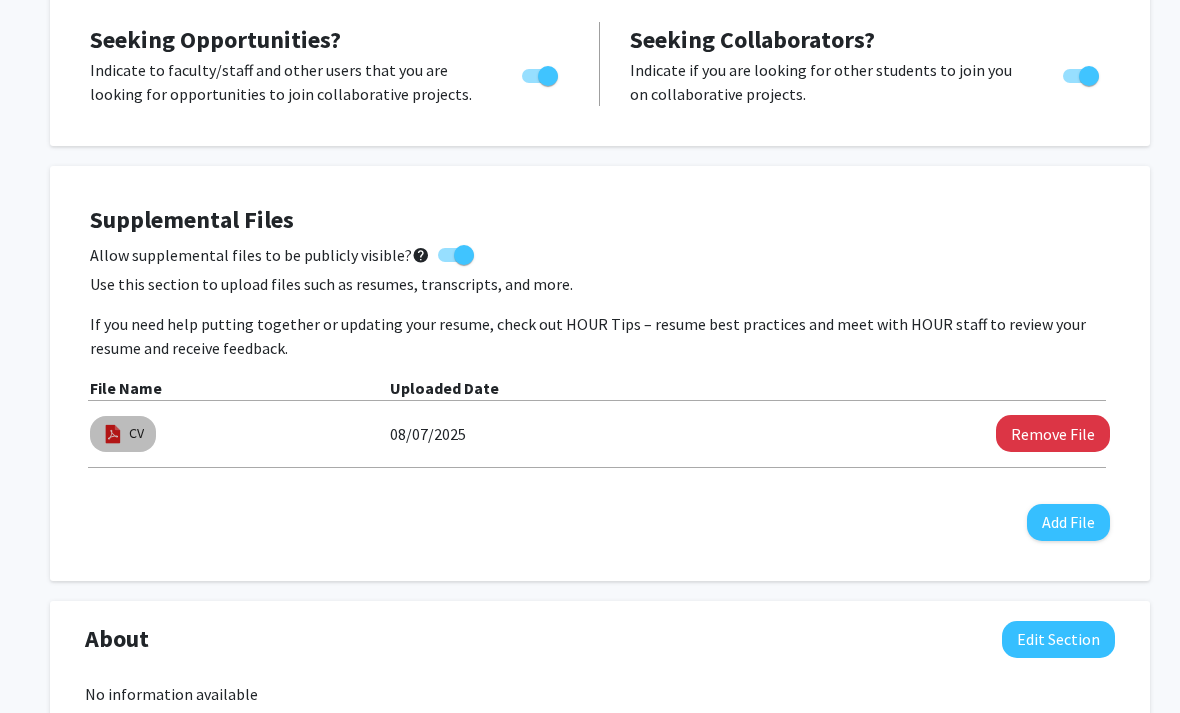 click at bounding box center (113, 434) 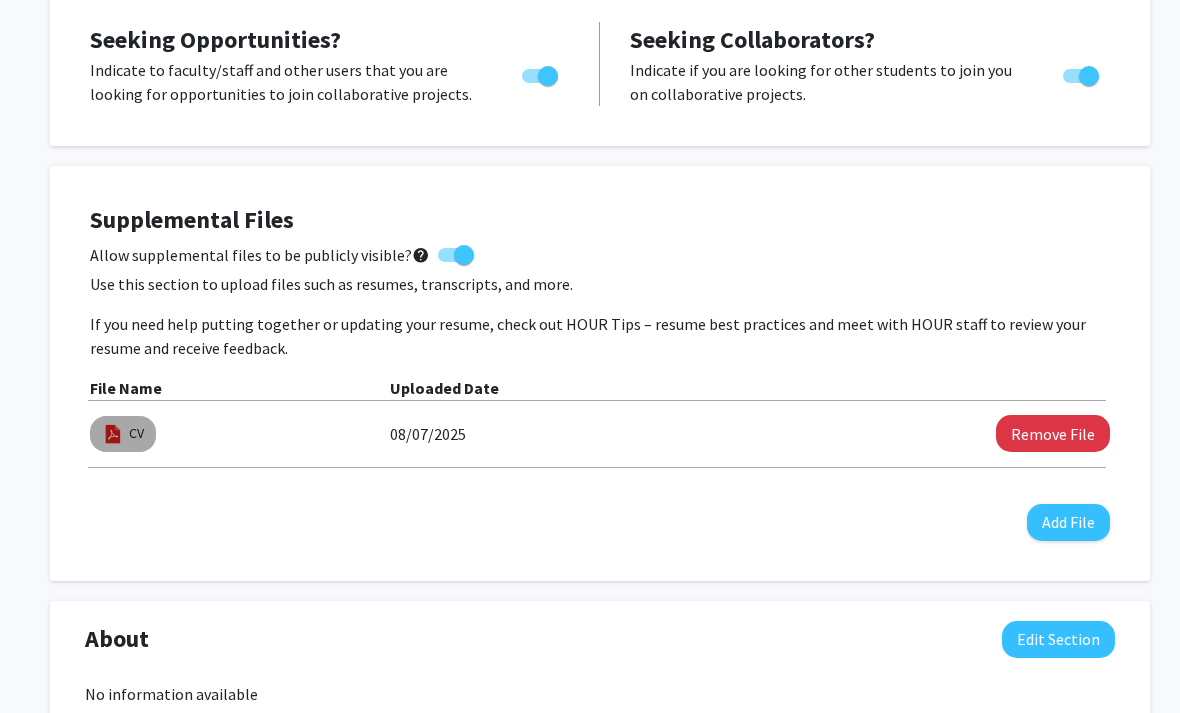 click at bounding box center [113, 434] 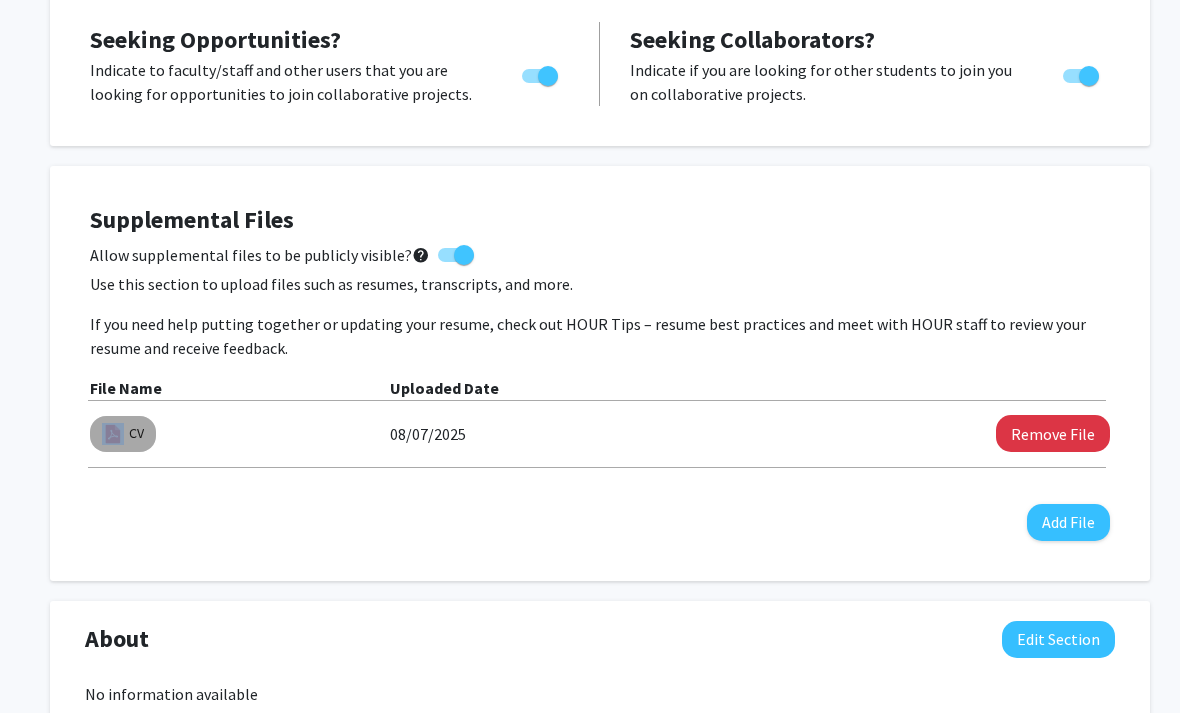 click at bounding box center [113, 434] 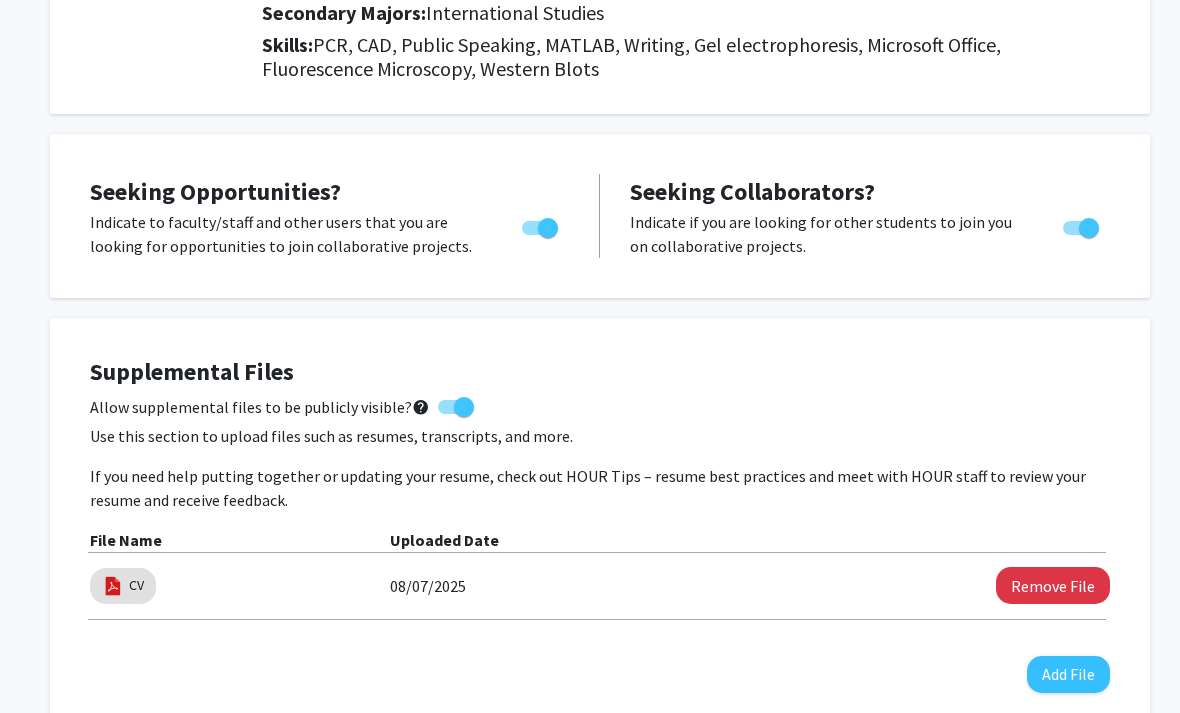 scroll, scrollTop: 269, scrollLeft: 0, axis: vertical 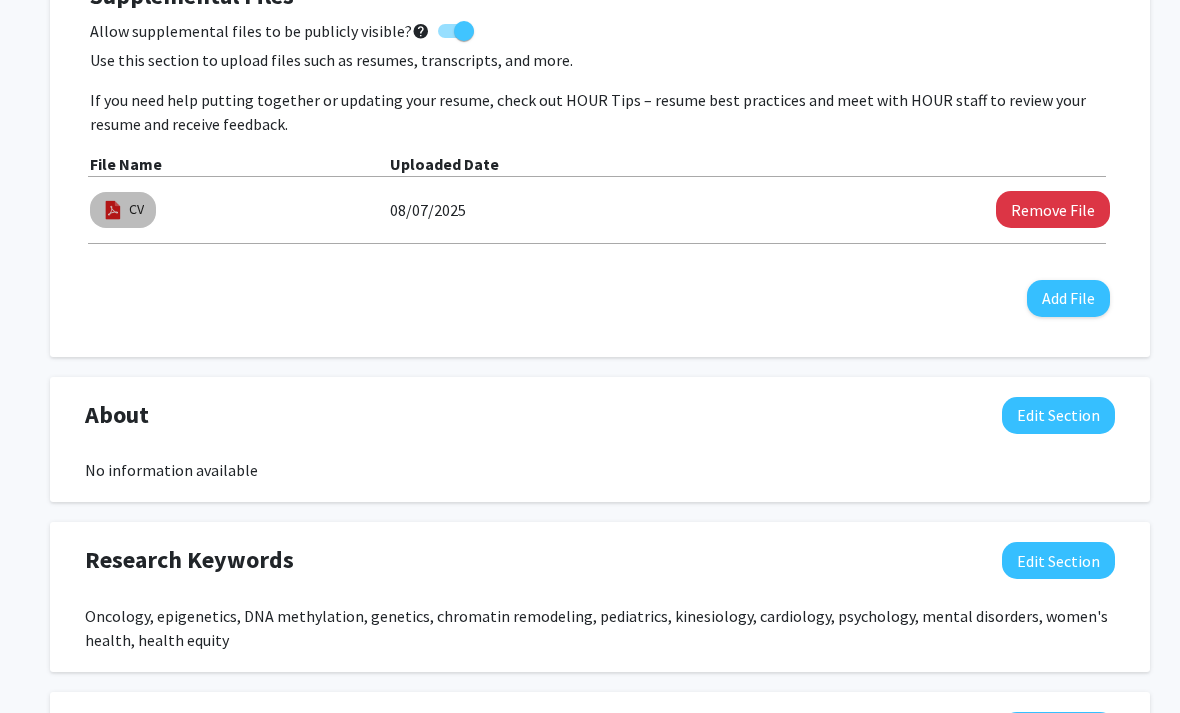 click at bounding box center (113, 210) 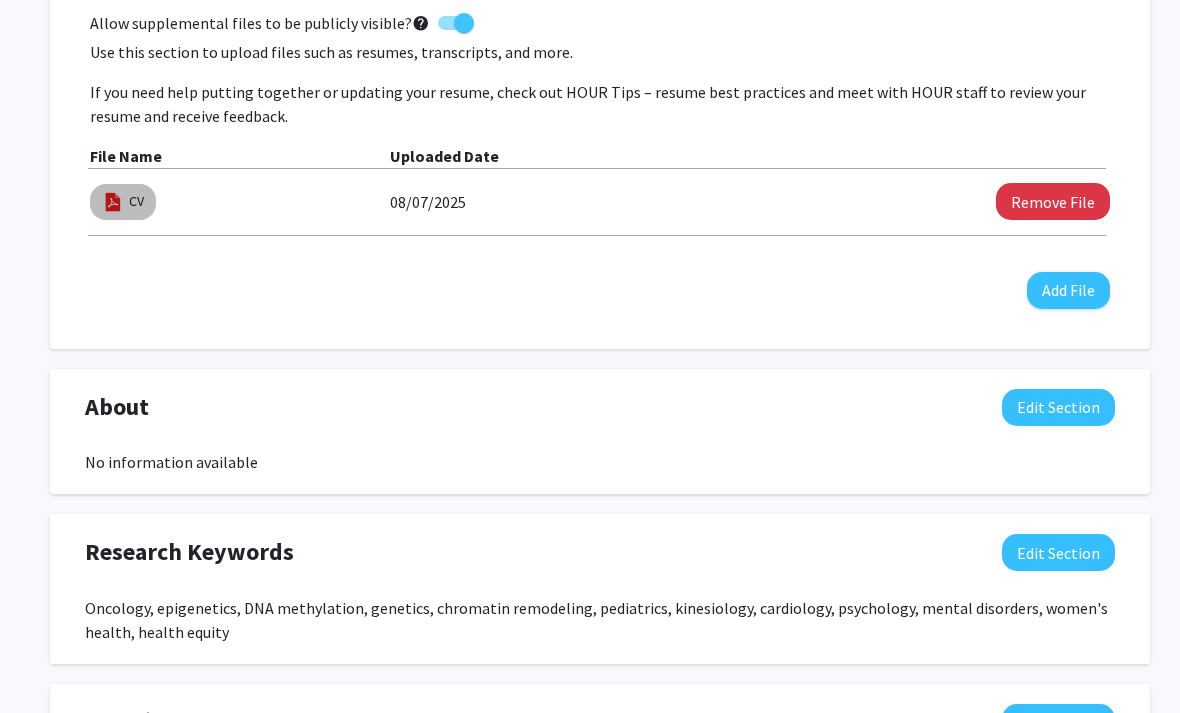 scroll, scrollTop: 720, scrollLeft: 0, axis: vertical 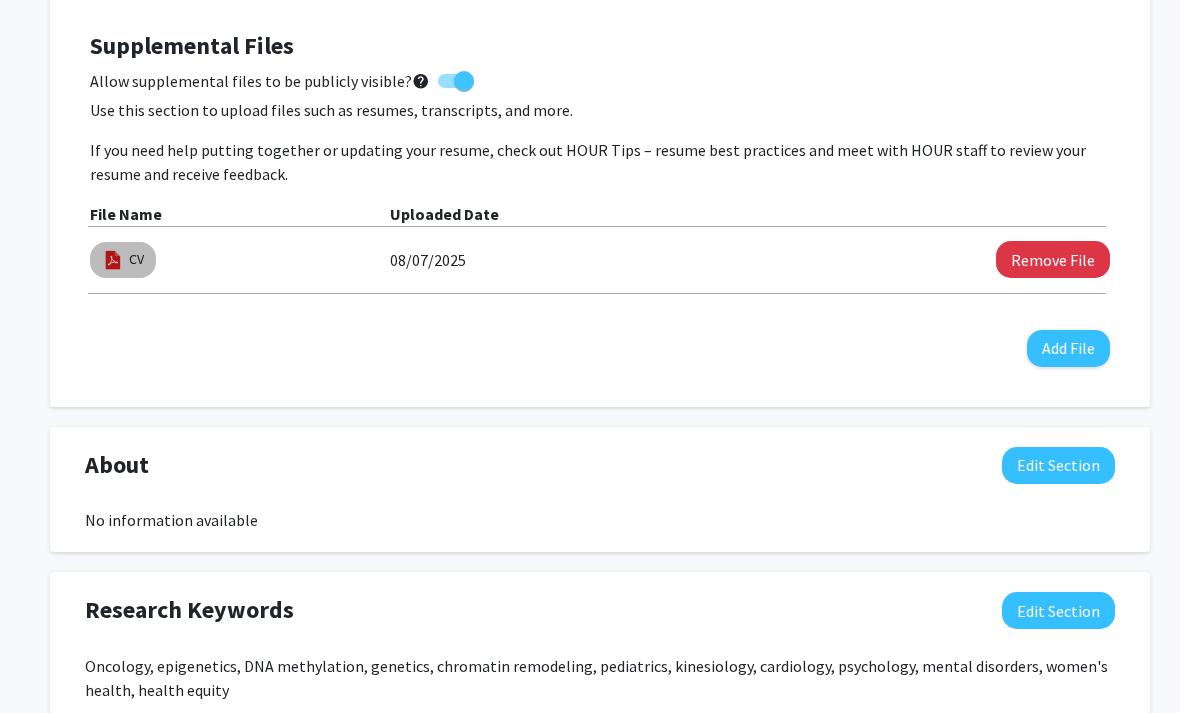 click at bounding box center [113, 260] 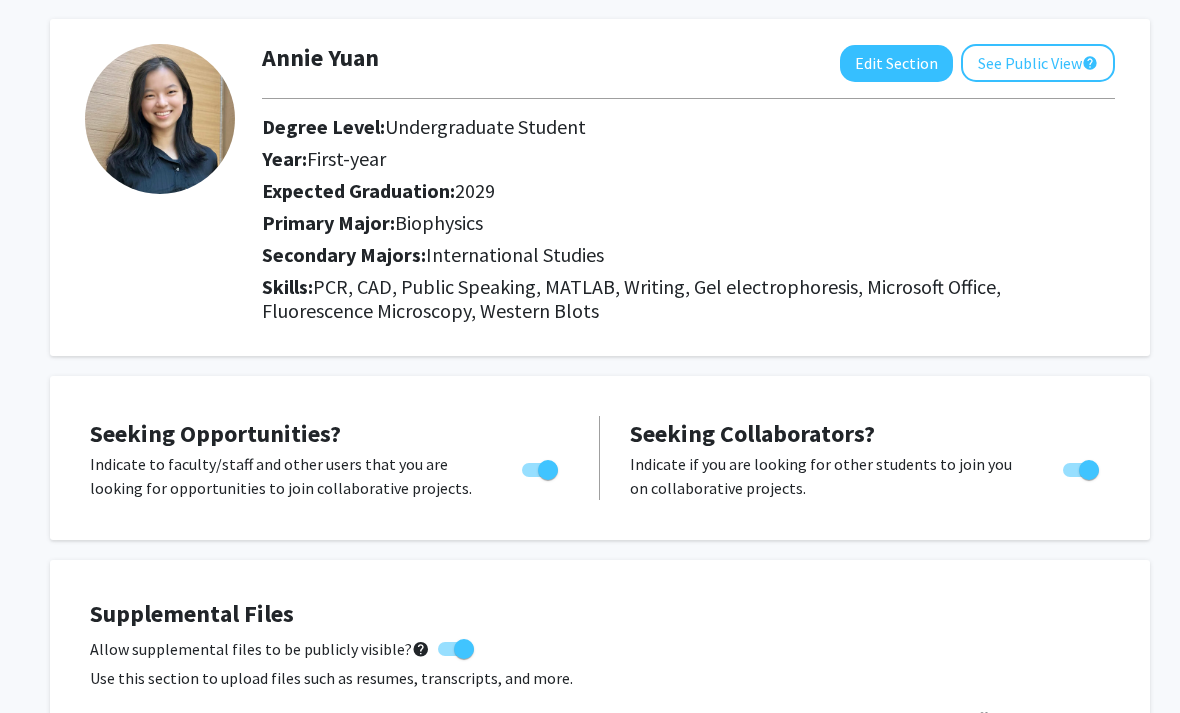 scroll, scrollTop: 0, scrollLeft: 0, axis: both 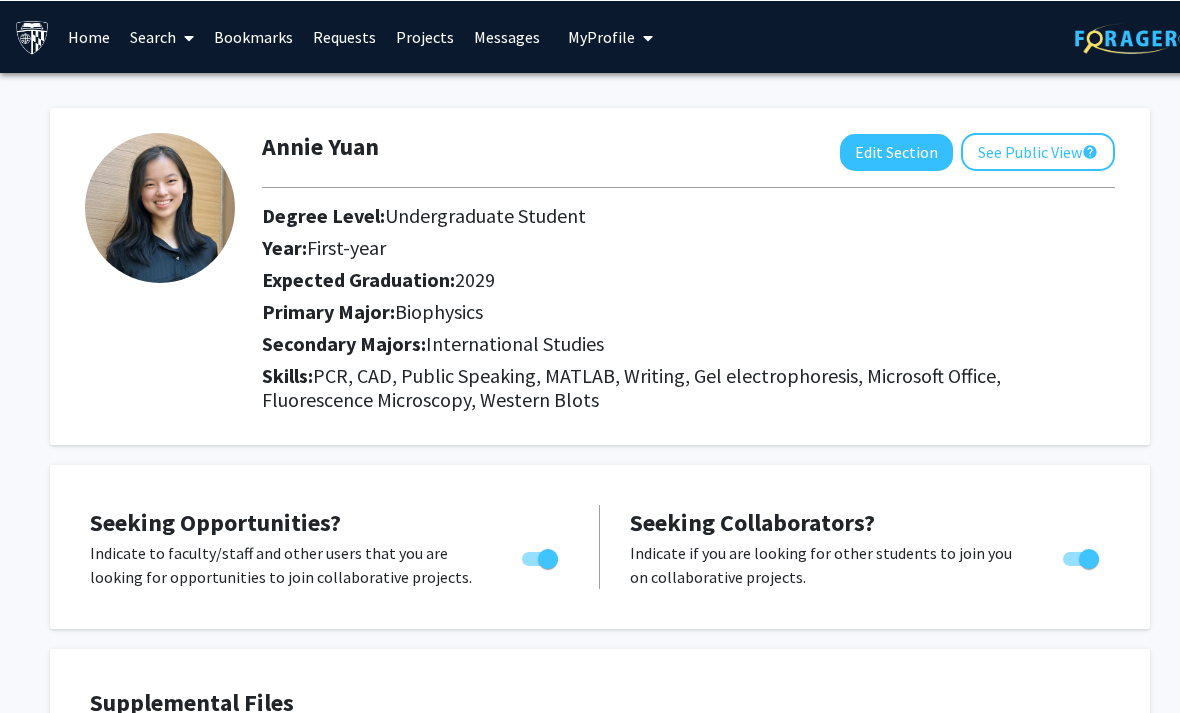 click 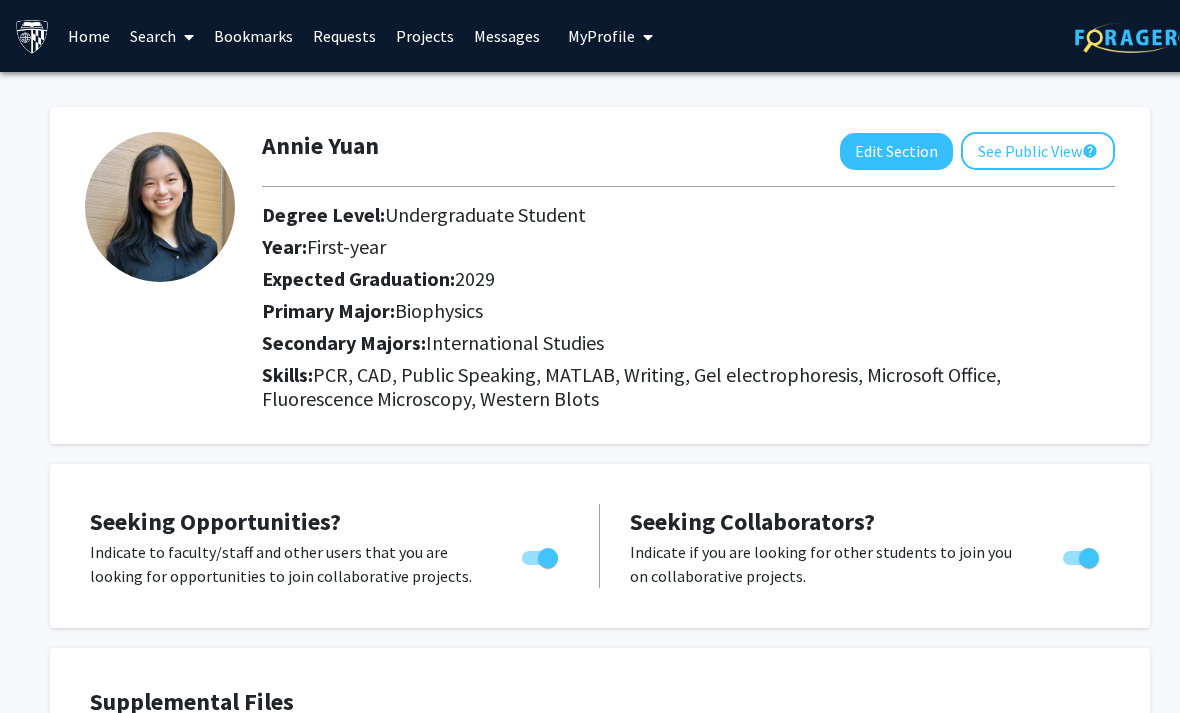 click at bounding box center [32, 36] 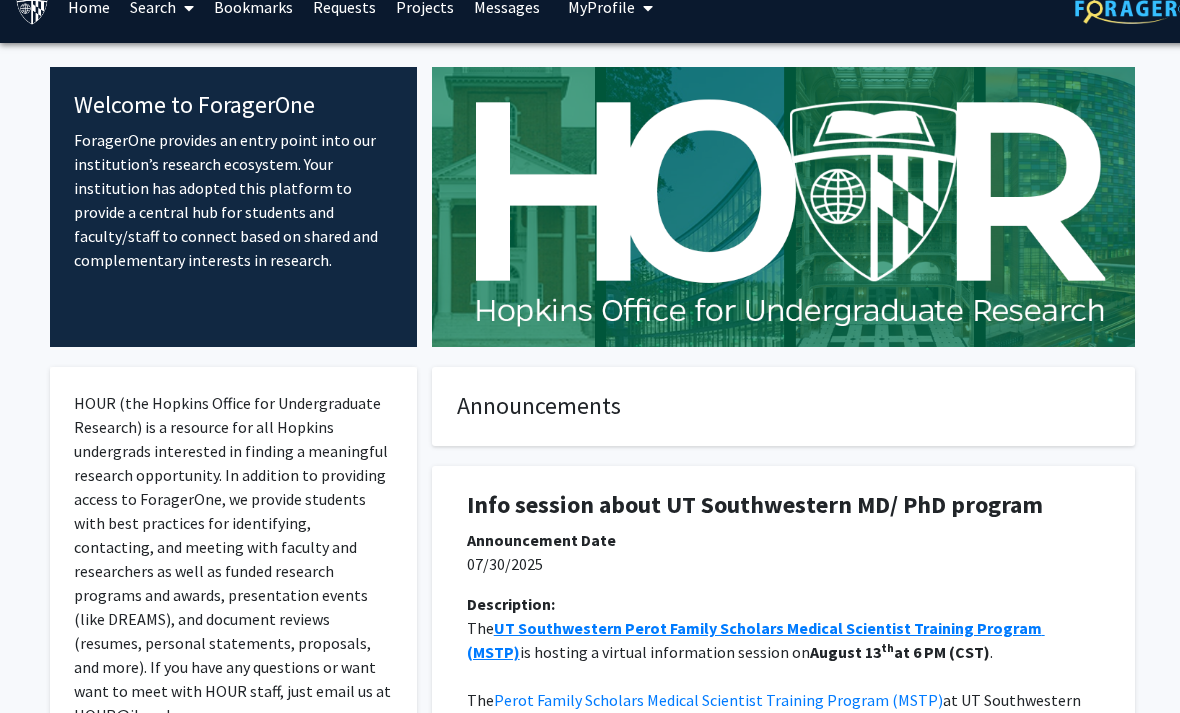 scroll, scrollTop: 0, scrollLeft: 0, axis: both 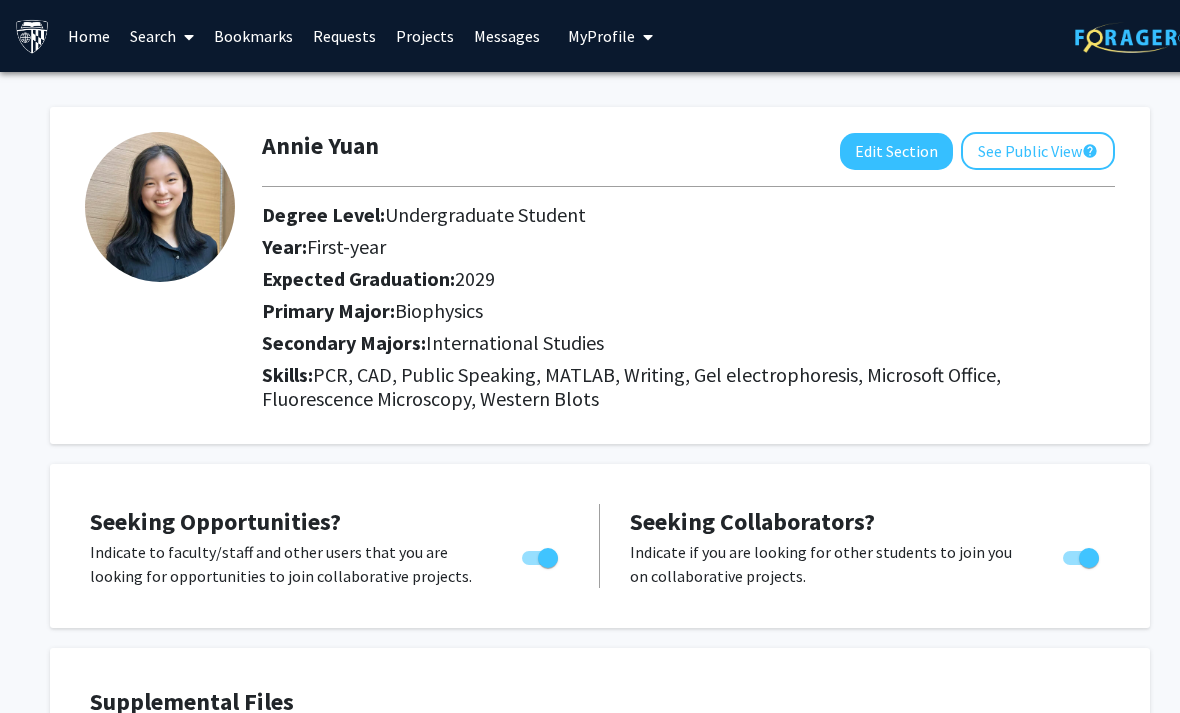 click on "Bookmarks" at bounding box center [253, 36] 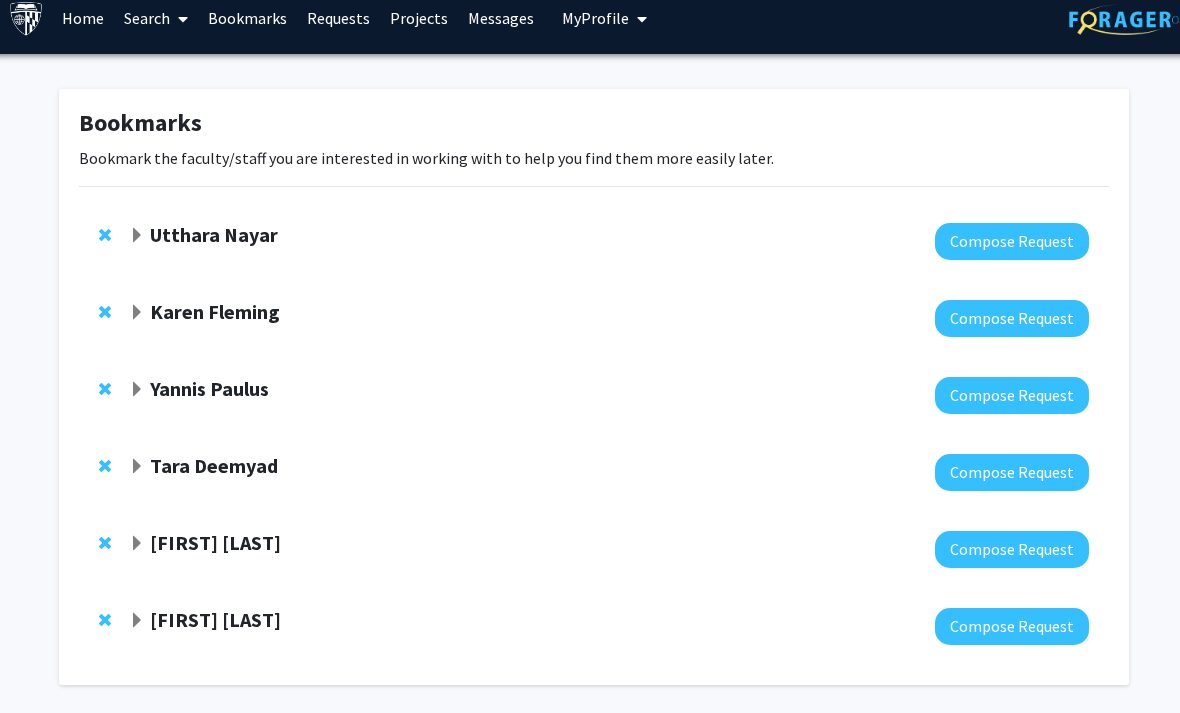 scroll, scrollTop: 28, scrollLeft: 5, axis: both 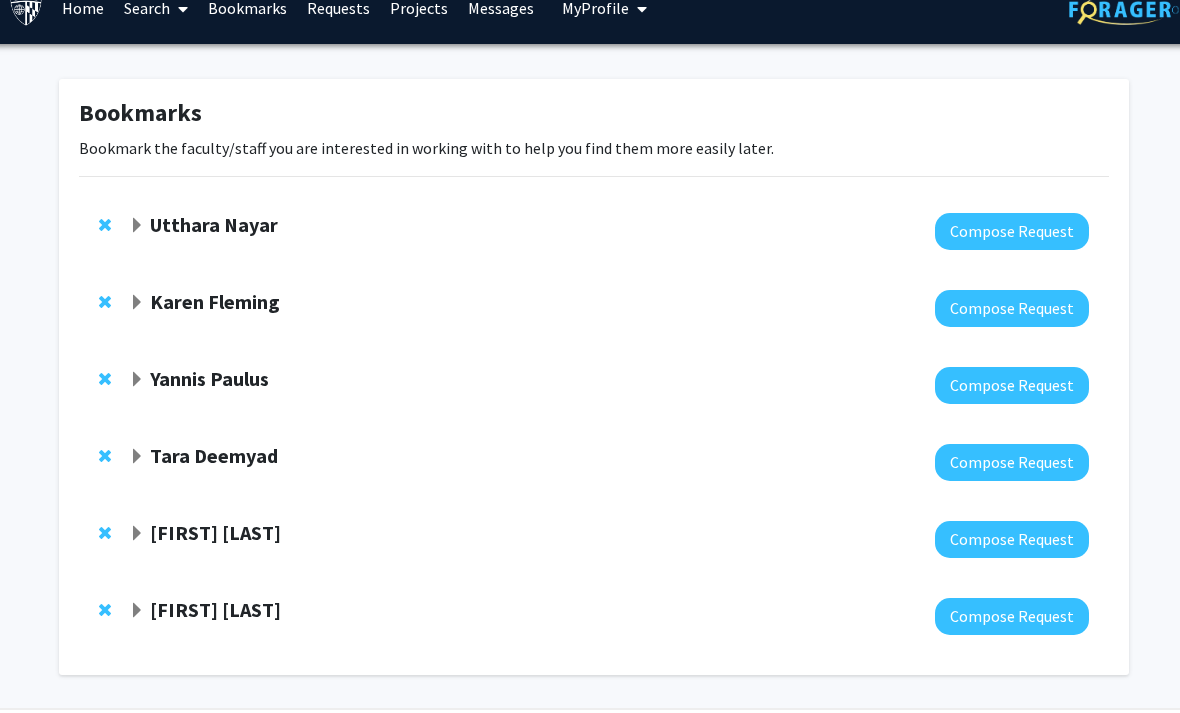 click 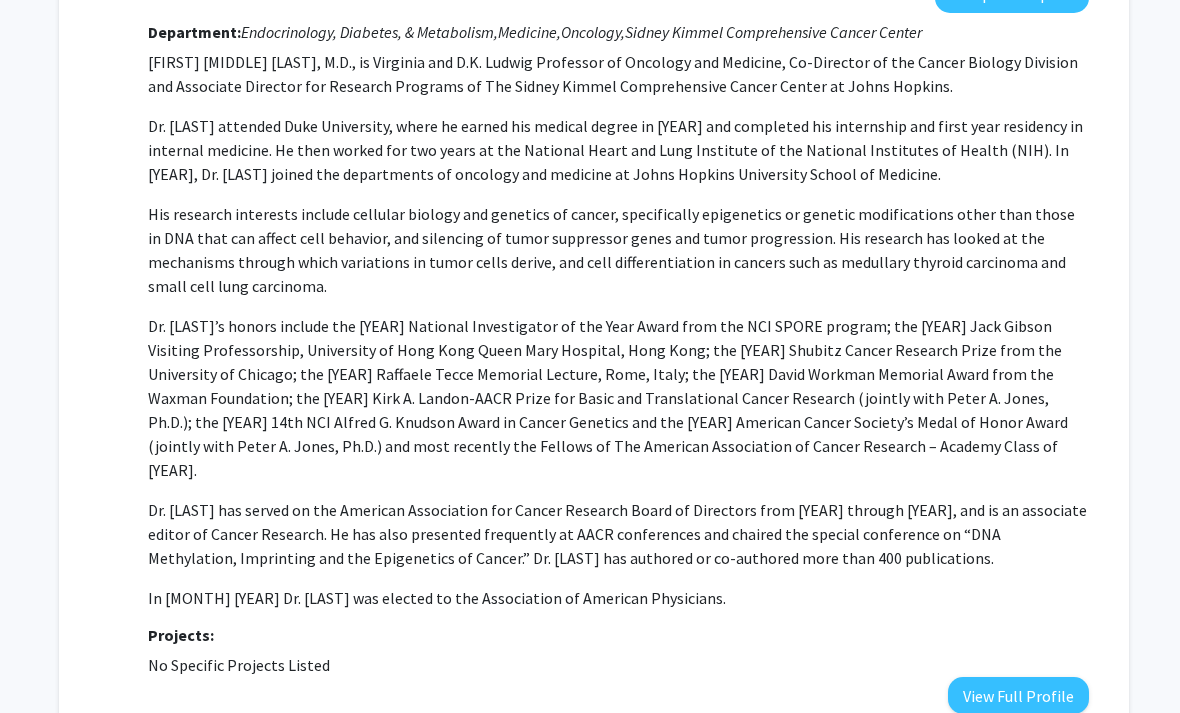 scroll, scrollTop: 656, scrollLeft: 5, axis: both 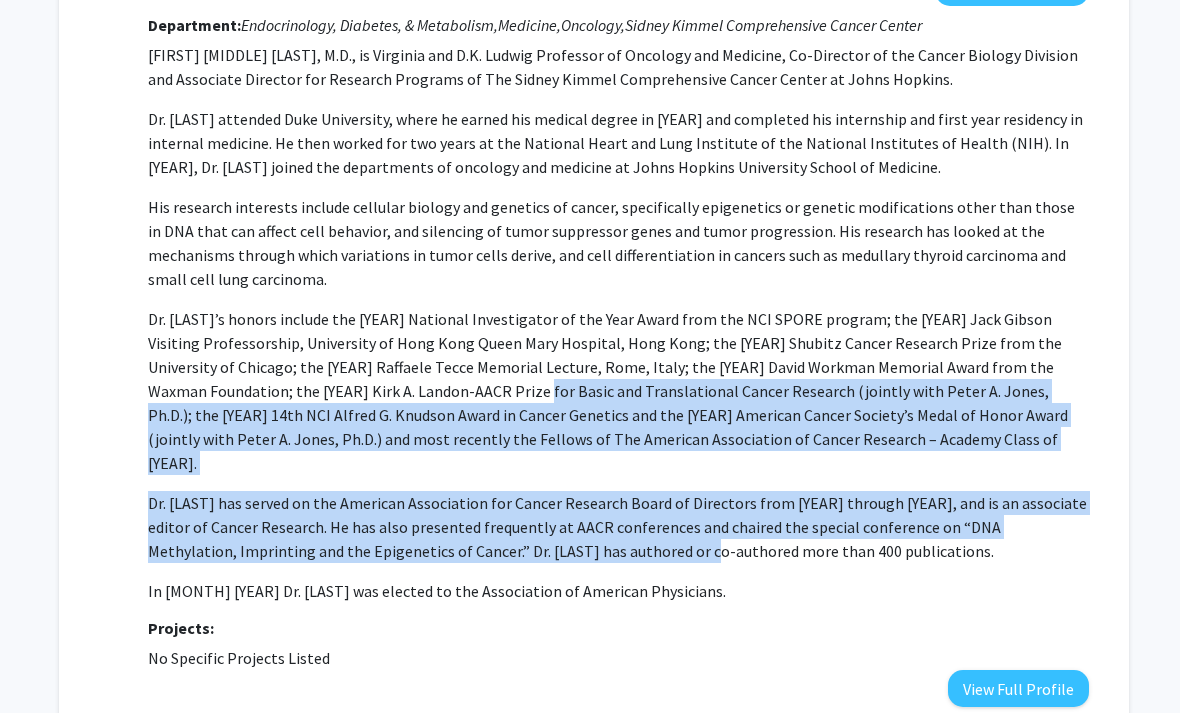 drag, startPoint x: 566, startPoint y: 495, endPoint x: 432, endPoint y: 389, distance: 170.85666 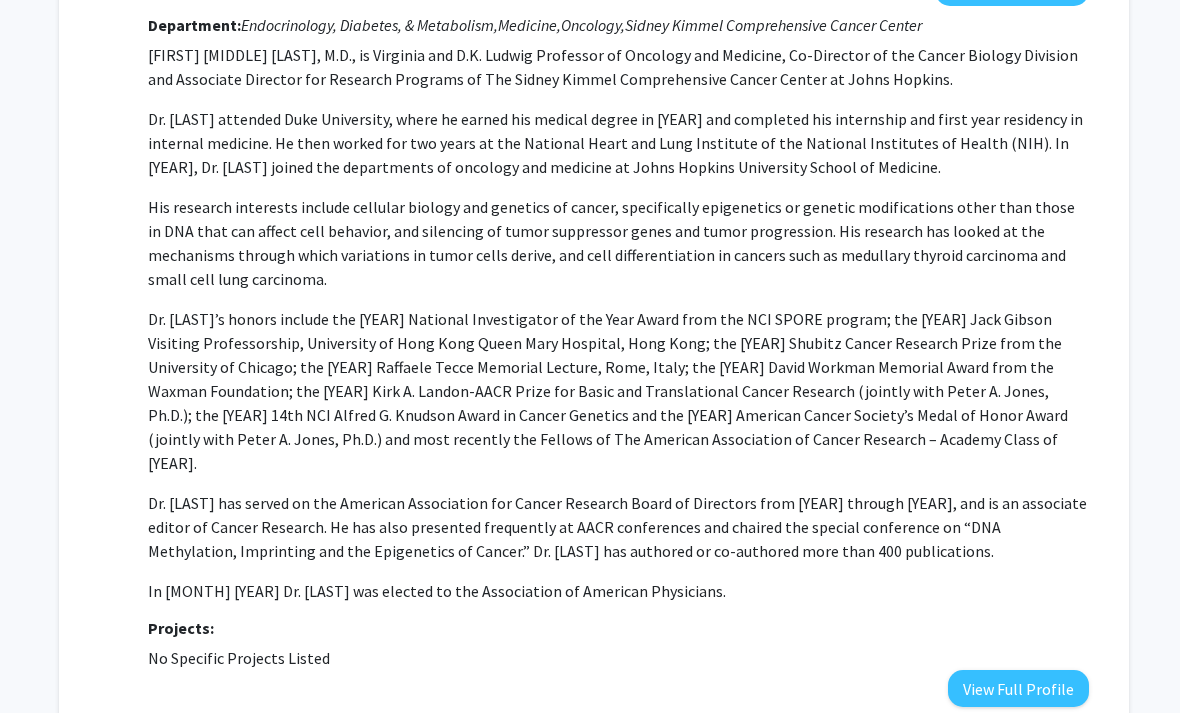 click on "Dr. Baylin’s honors include the 2004 National Investigator of the Year Award from the NCI SPORE program; the 2005 Jack Gibson Visiting Professorship, University of Hong Kong Queen Mary Hospital, Hong Kong; the 2005 Shubitz Cancer Research Prize from the University of Chicago; the 2008 Raffaele Tecce Memorial Lecture, Rome, Italy; the 2008 David Workman Memorial Award from the Waxman Foundation; the 2009 Kirk A. Landon-AACR Prize for Basic and Translational Cancer Research (jointly with Peter A. Jones, Ph.D.); the 2010 14th NCI Alfred G. Knudson Award in Cancer Genetics and the 2011 American Cancer  Society’s Medal of Honor Award (jointly with Peter A. Jones, Ph.D.) and most recently the Fellows of The American Association of Cancer Research  – Academy Class of 2014." at bounding box center [619, 392] 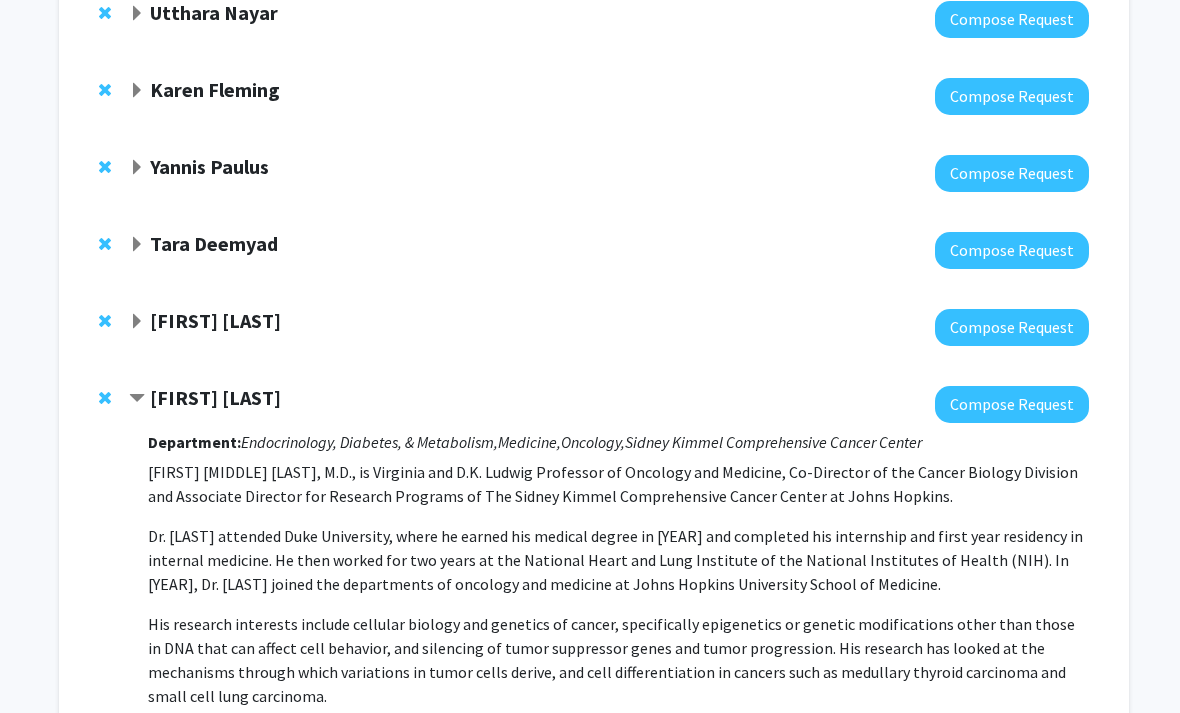 click 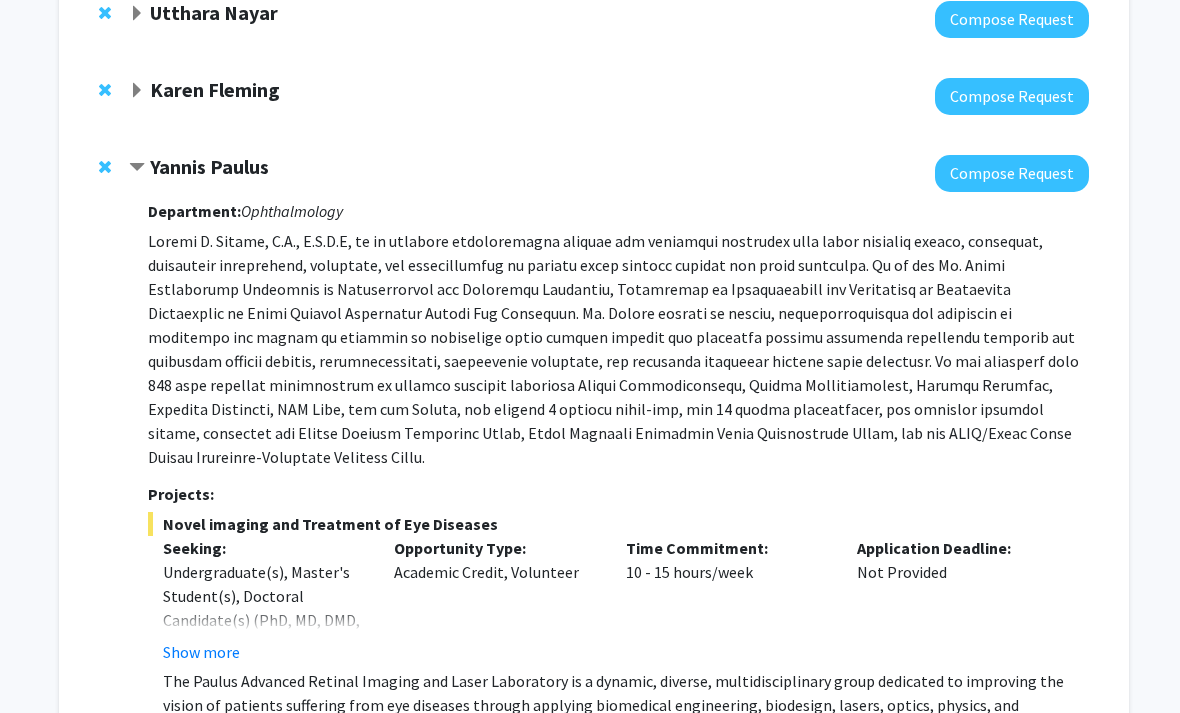 click 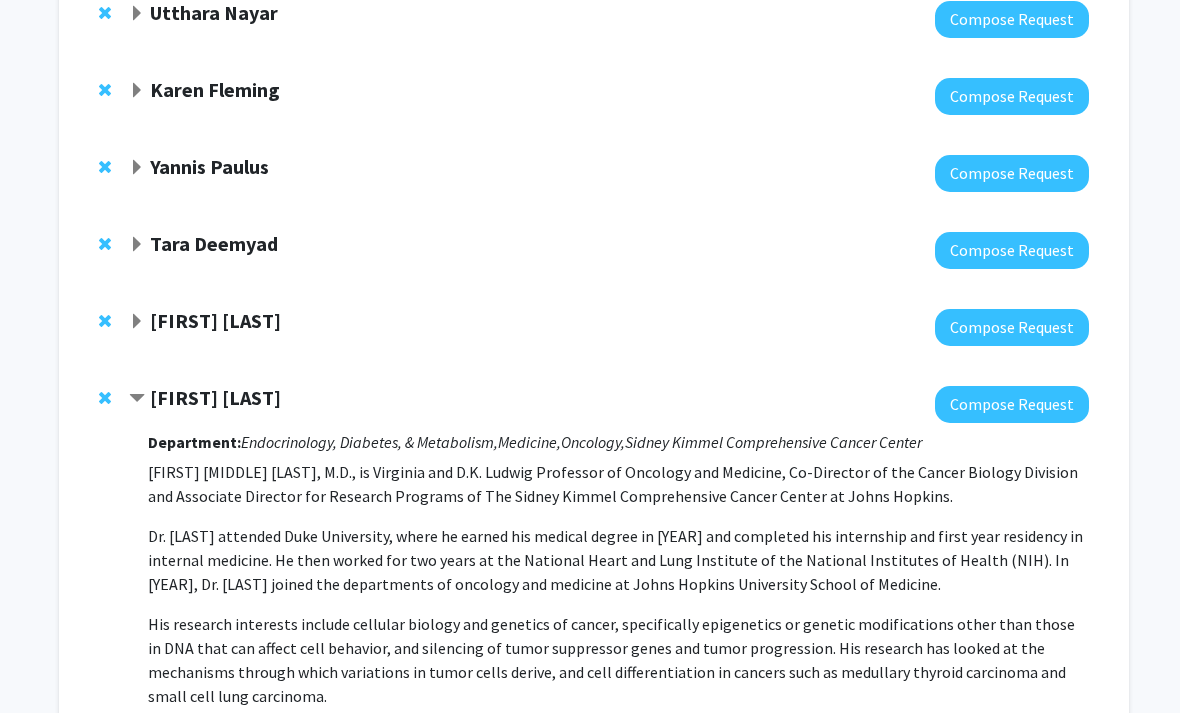 click on "Tara Deemyad" 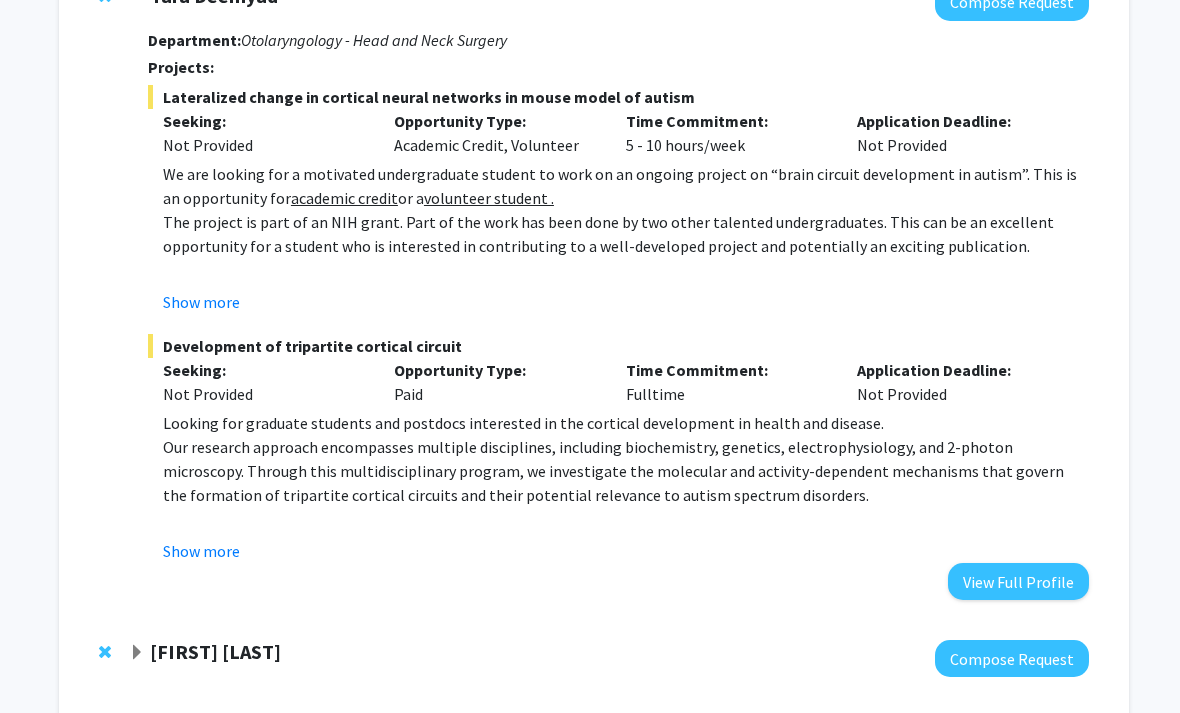 scroll, scrollTop: 539, scrollLeft: 5, axis: both 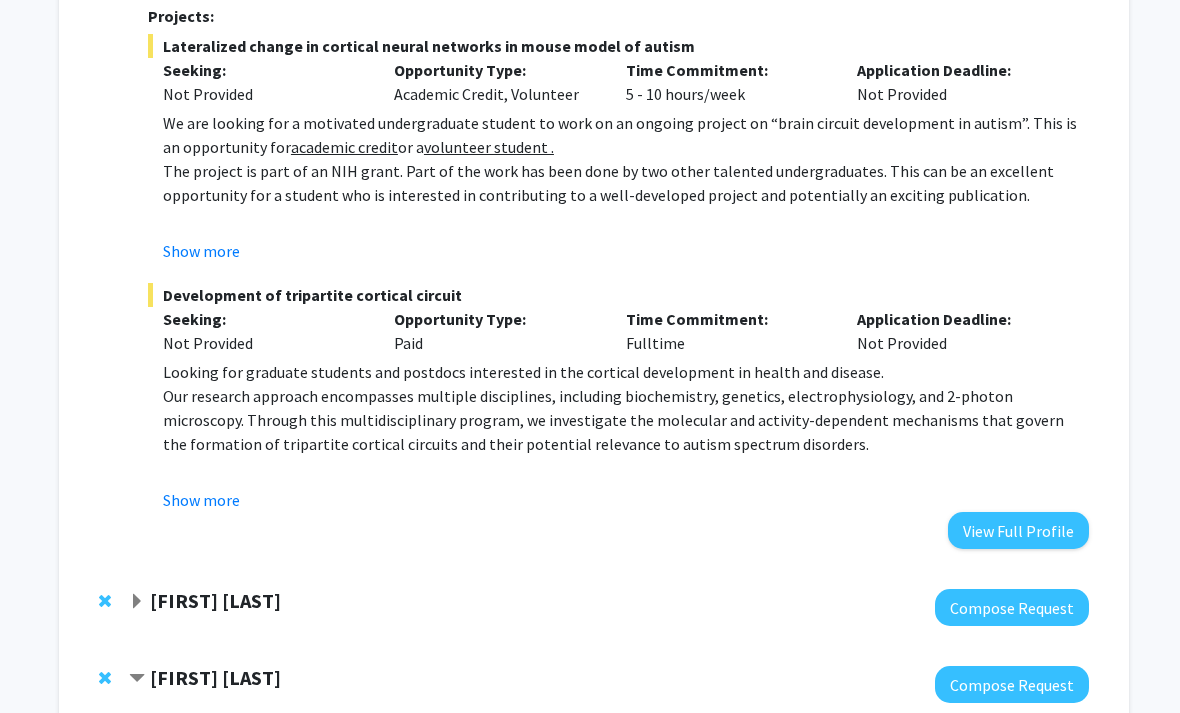 drag, startPoint x: 620, startPoint y: 405, endPoint x: 270, endPoint y: 319, distance: 360.4109 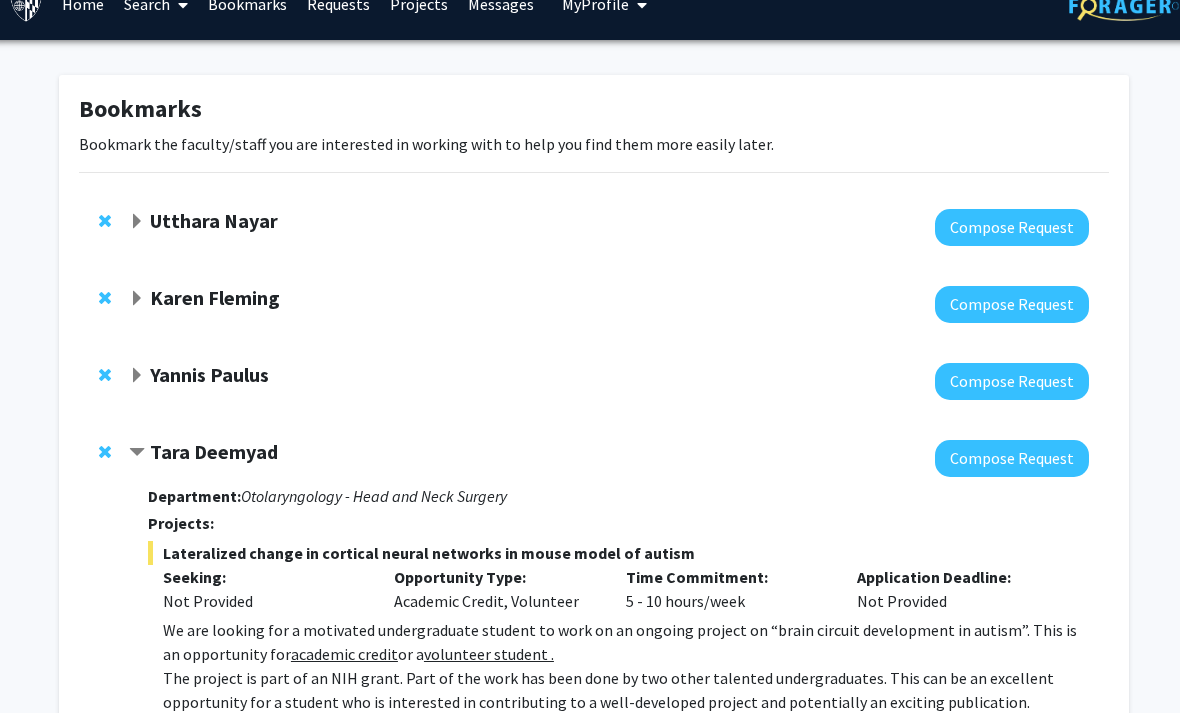 scroll, scrollTop: 0, scrollLeft: 5, axis: horizontal 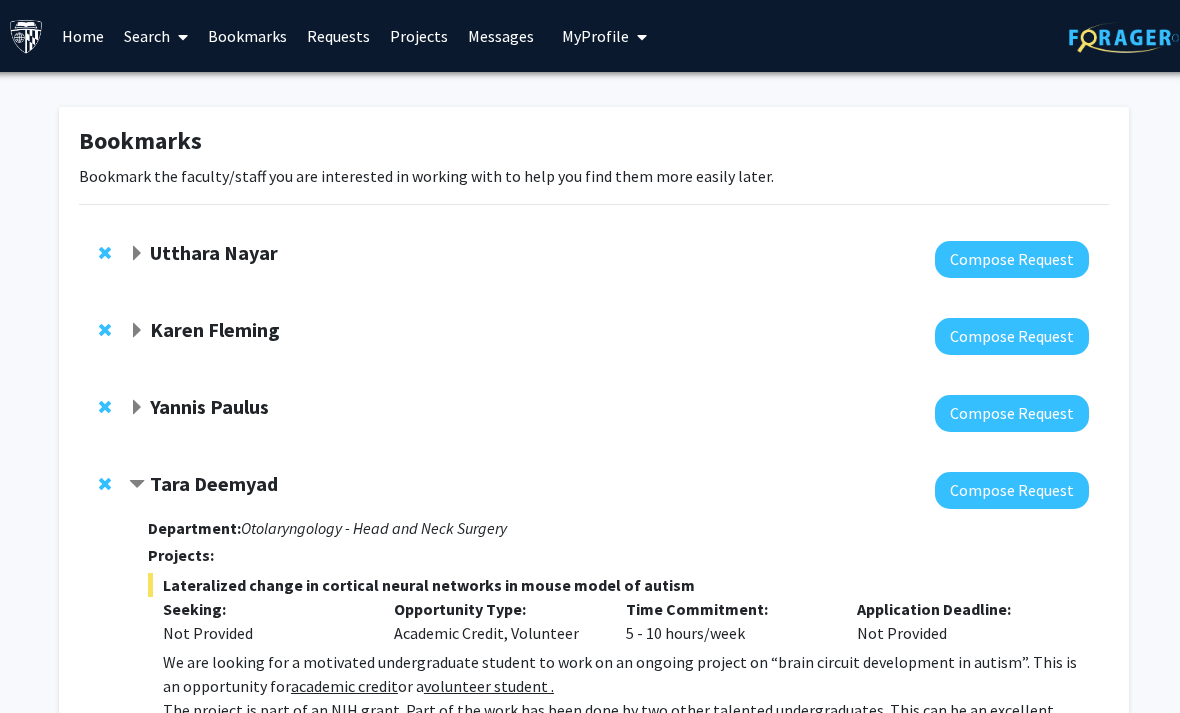 click on "Bookmarks" at bounding box center [248, 36] 